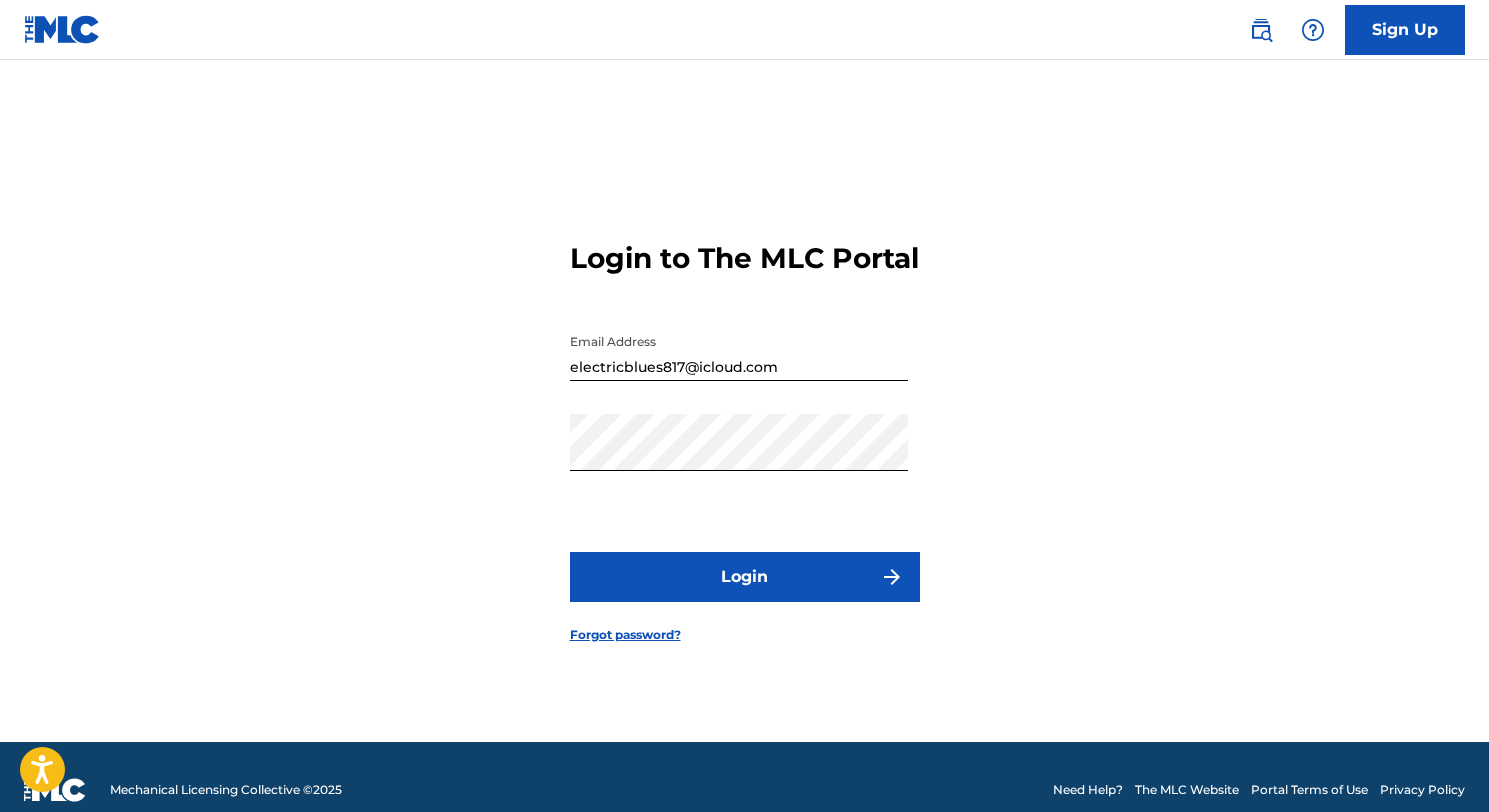 scroll, scrollTop: 0, scrollLeft: 0, axis: both 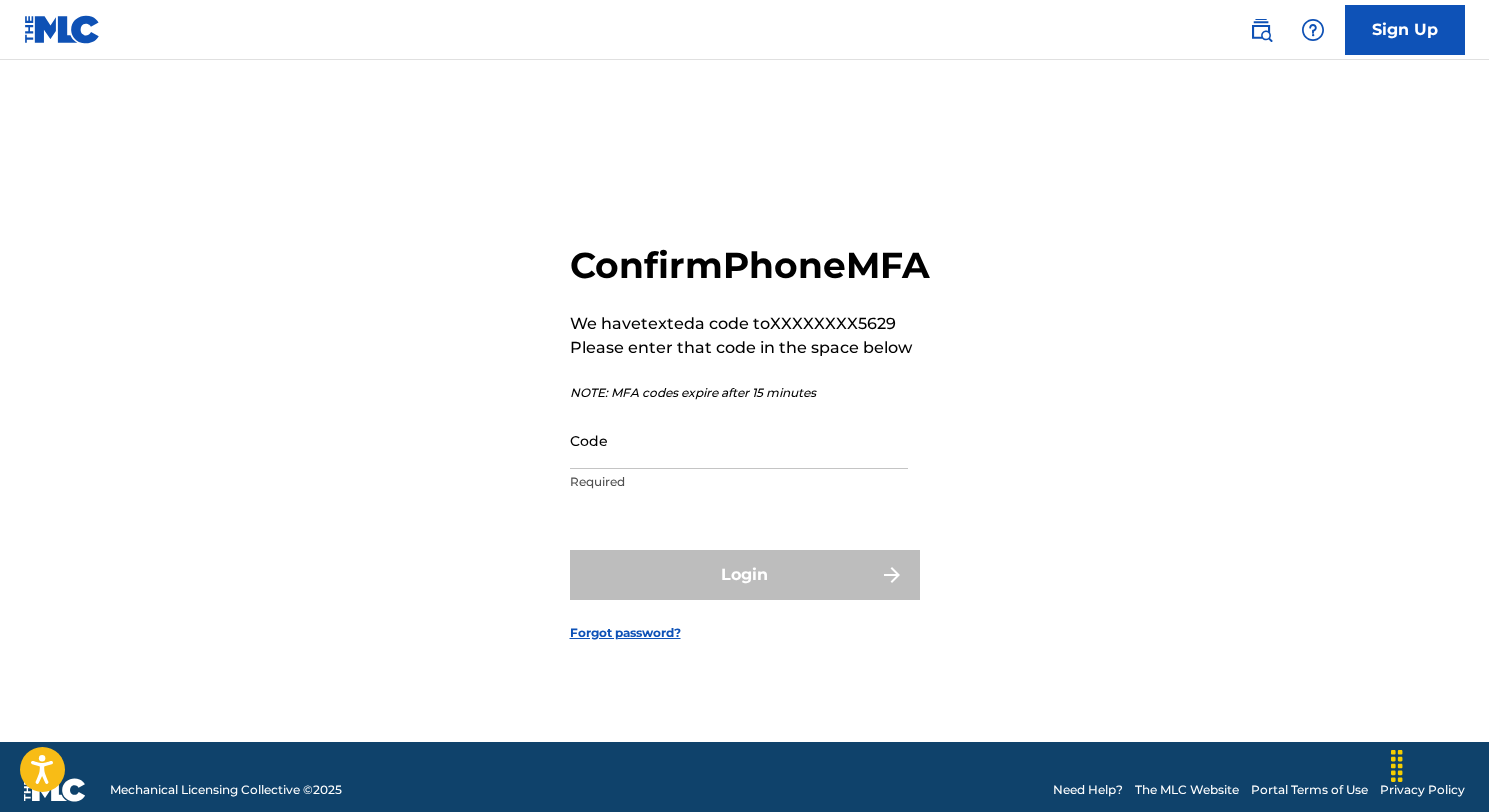 click on "Code" at bounding box center [739, 440] 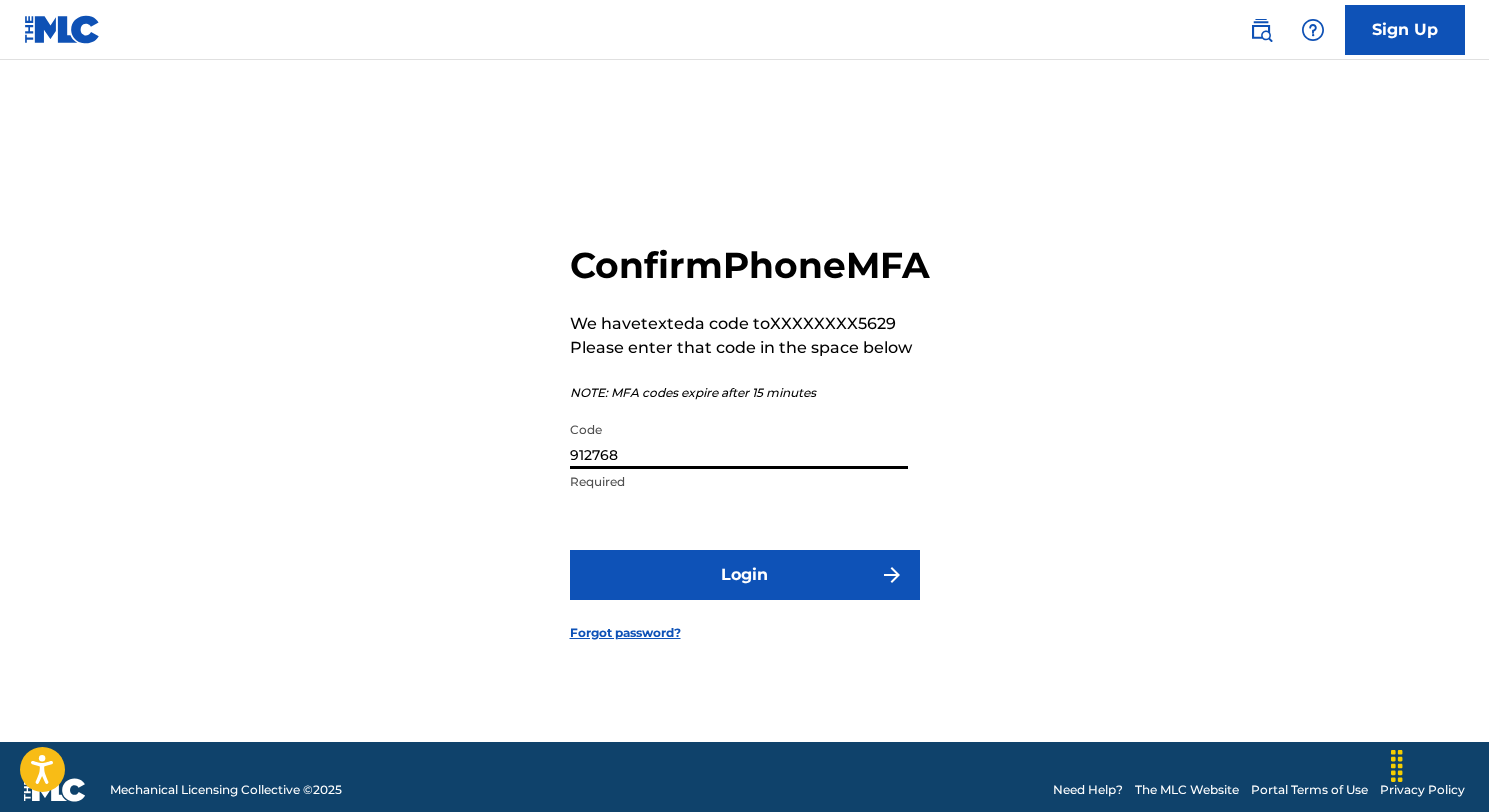 type on "912768" 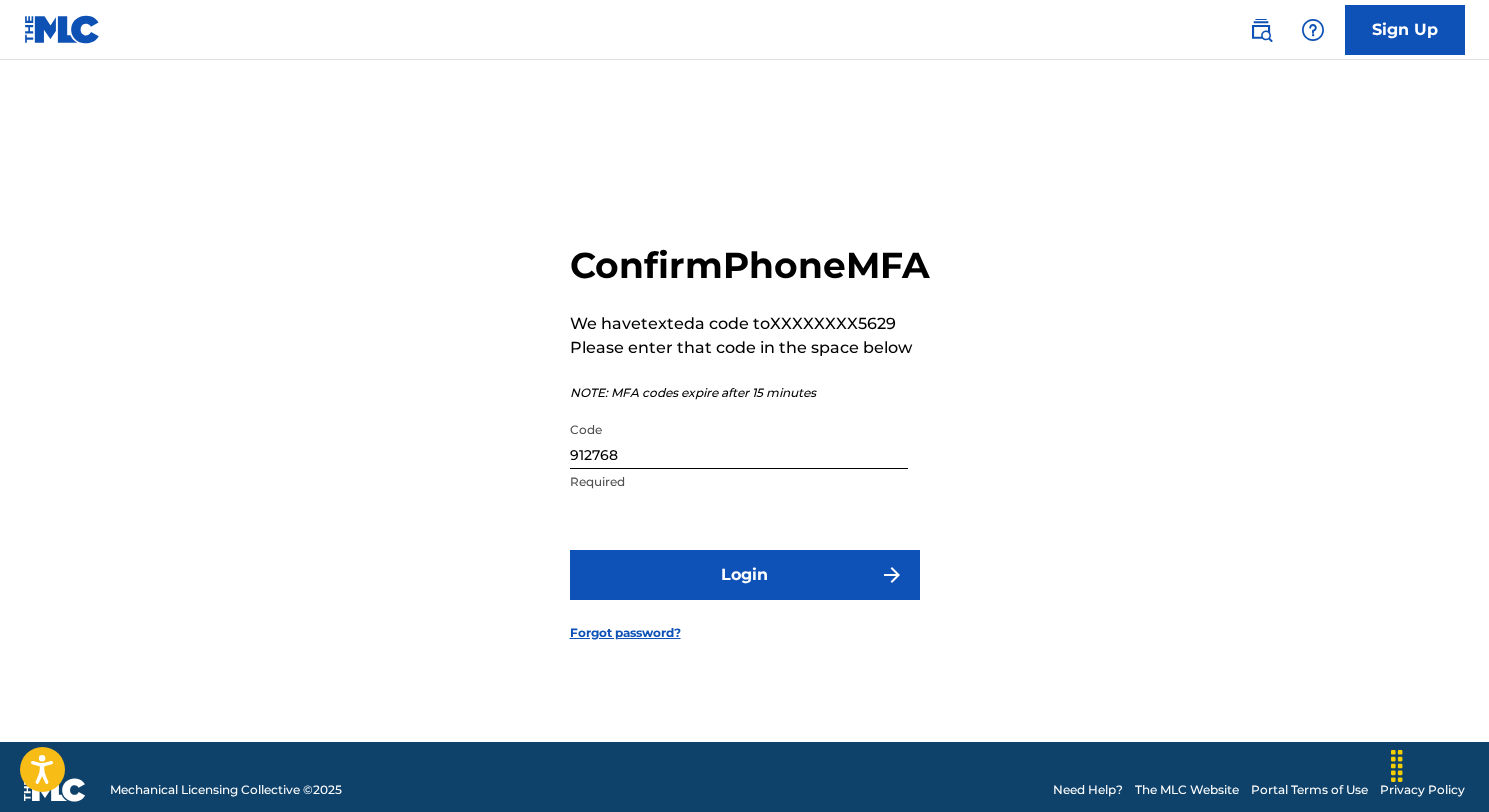 click on "Login" at bounding box center (745, 575) 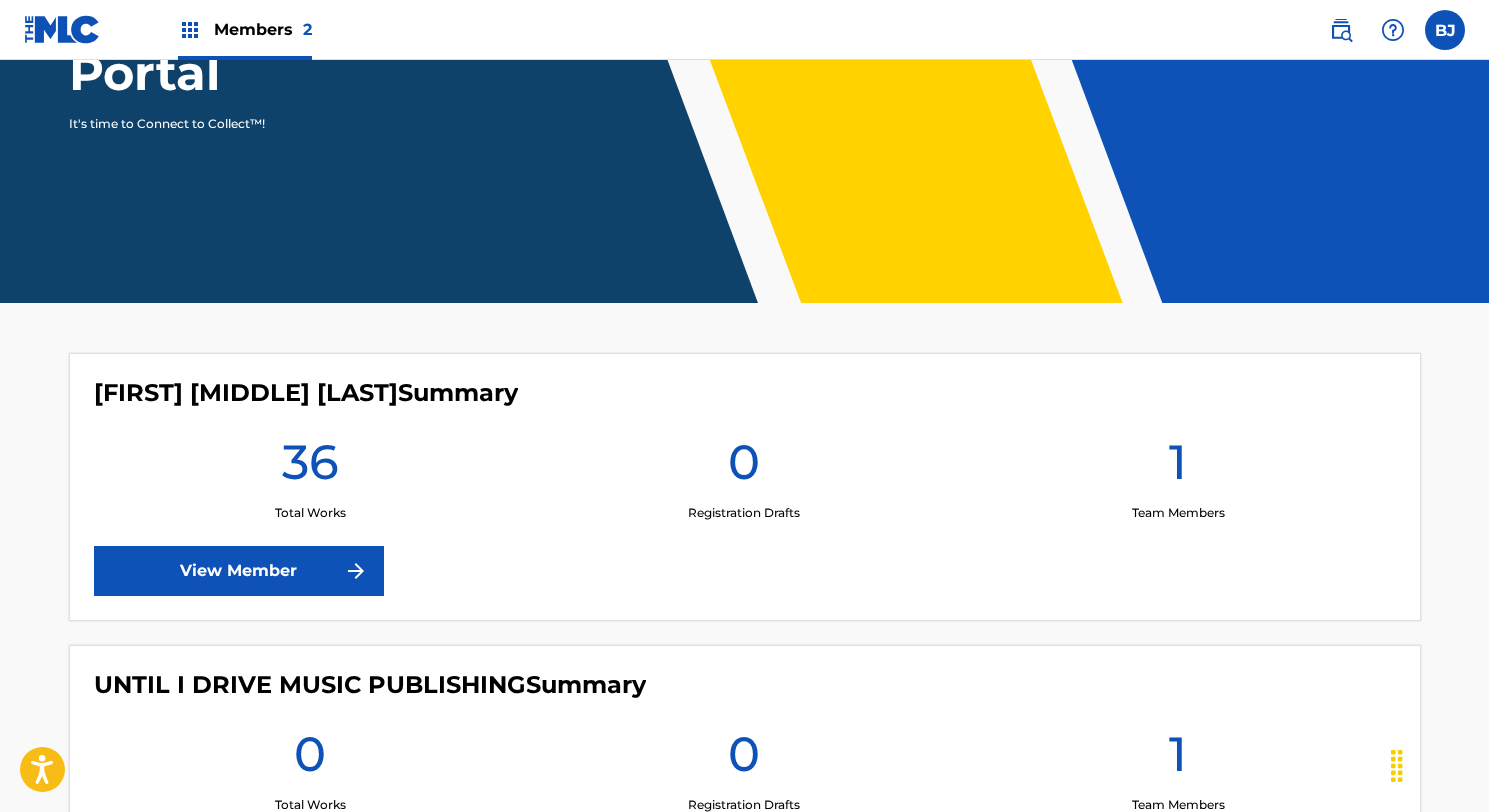 scroll, scrollTop: 364, scrollLeft: 0, axis: vertical 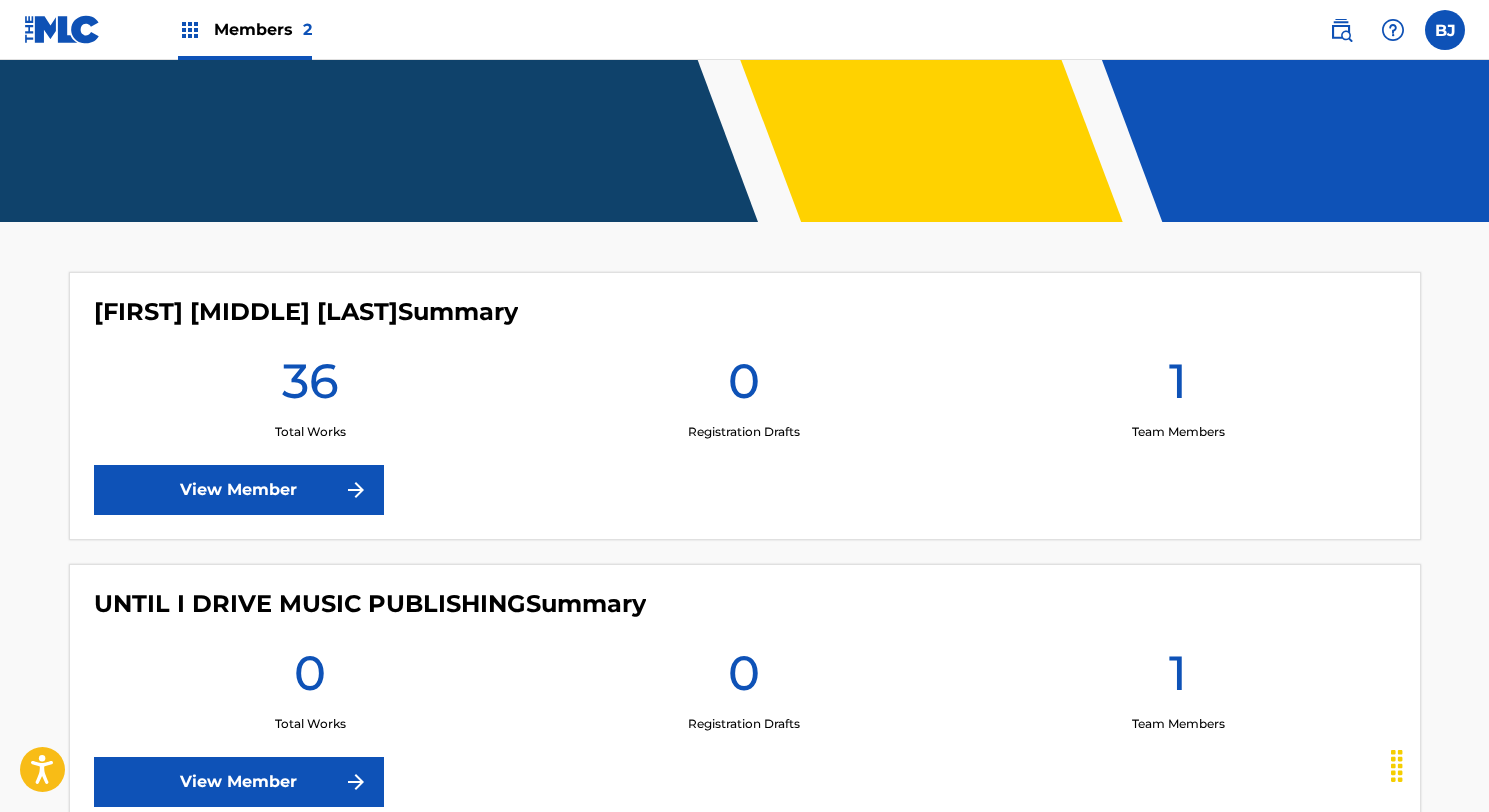 click on "View Member" at bounding box center [239, 490] 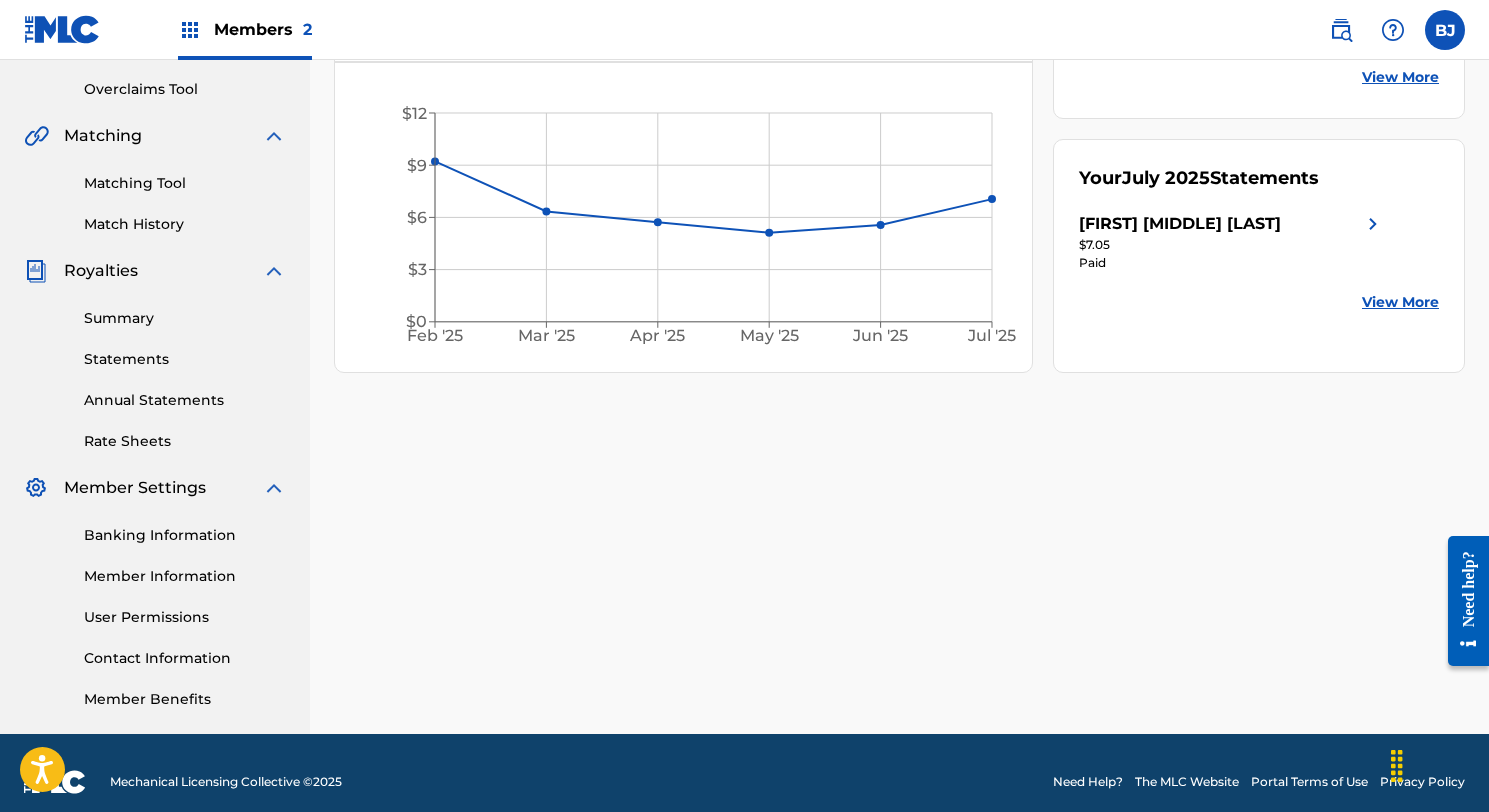 scroll, scrollTop: 428, scrollLeft: 0, axis: vertical 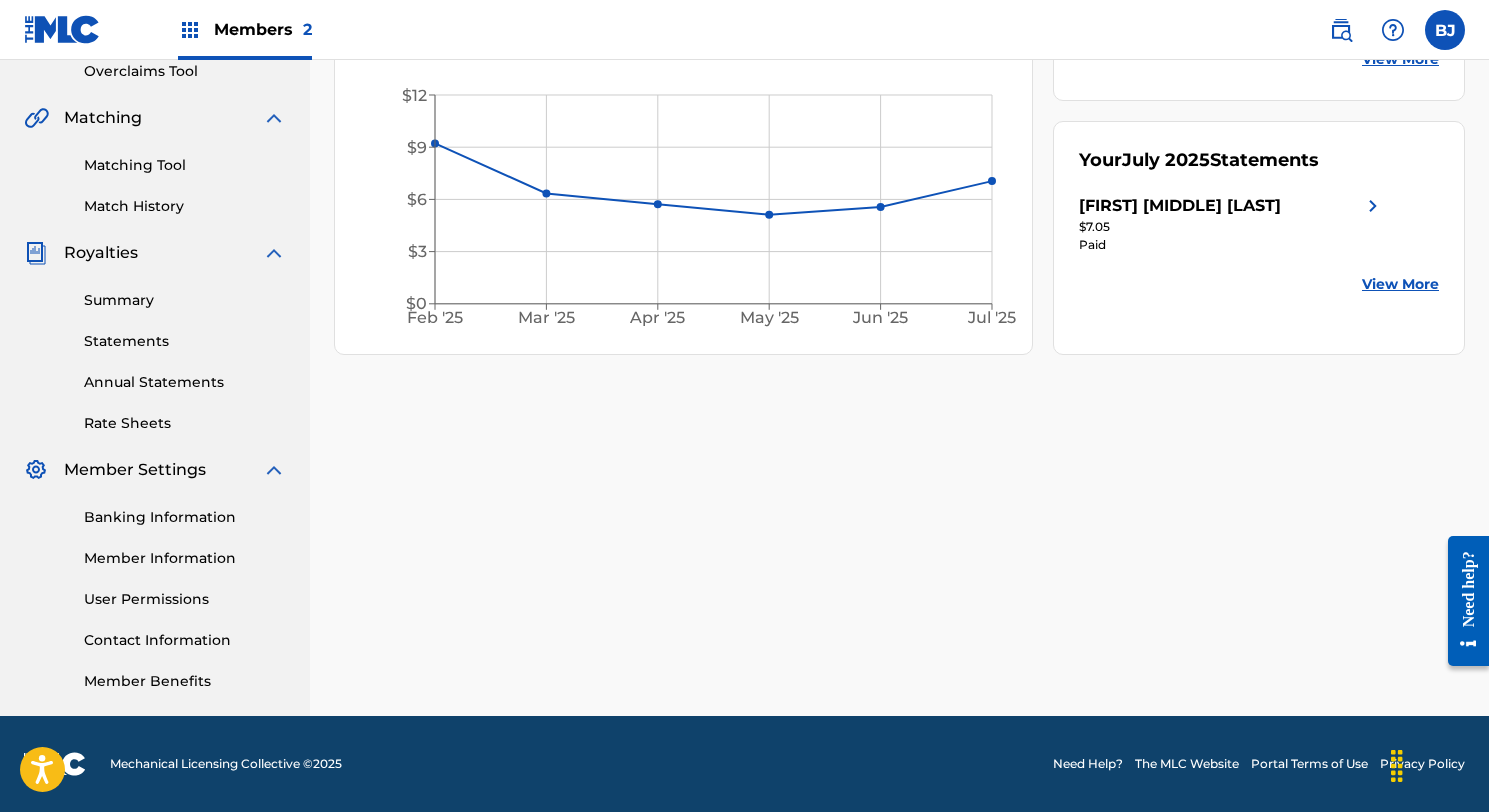 click on "Banking Information" at bounding box center (185, 517) 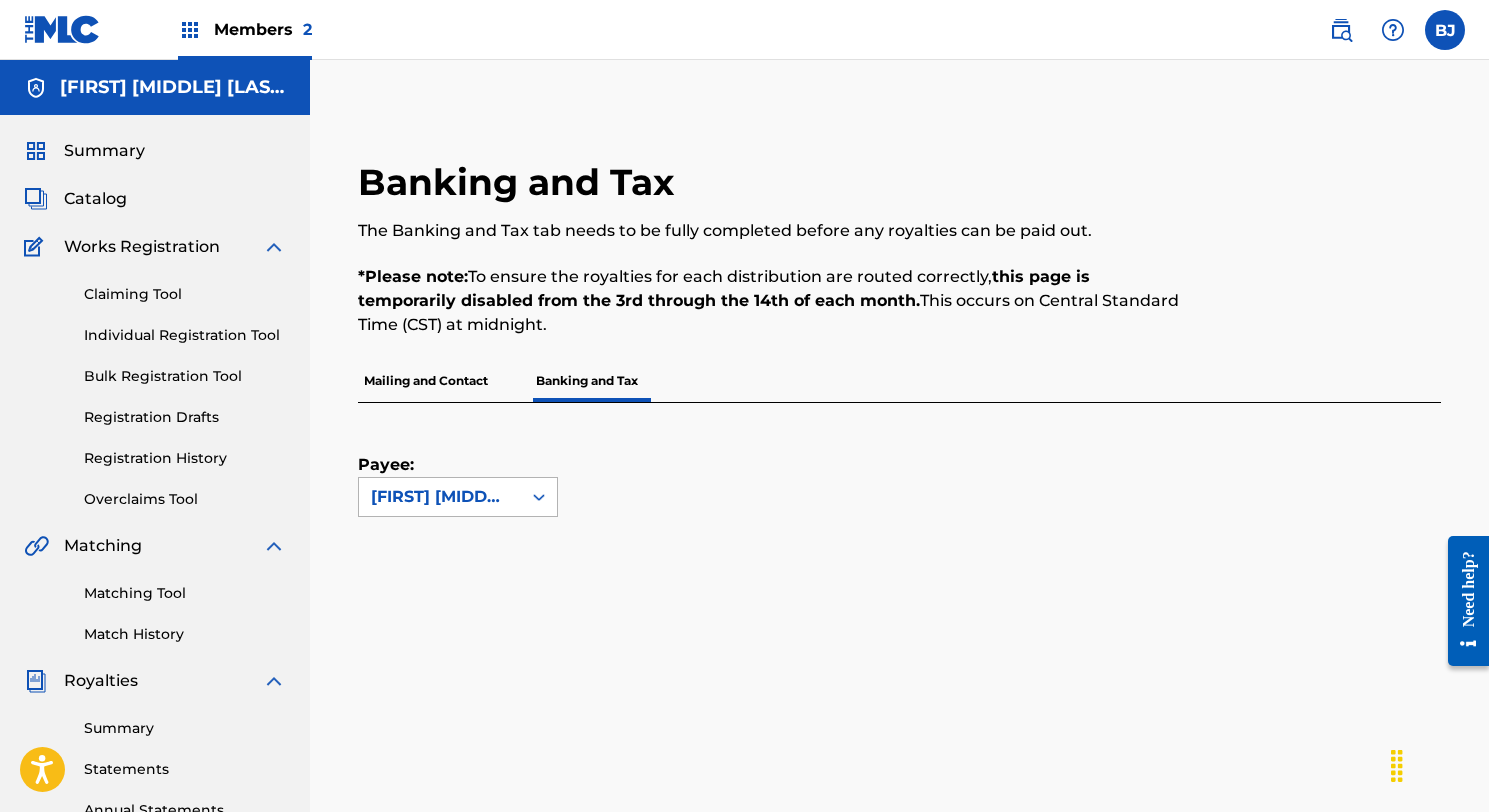 click at bounding box center (539, 497) 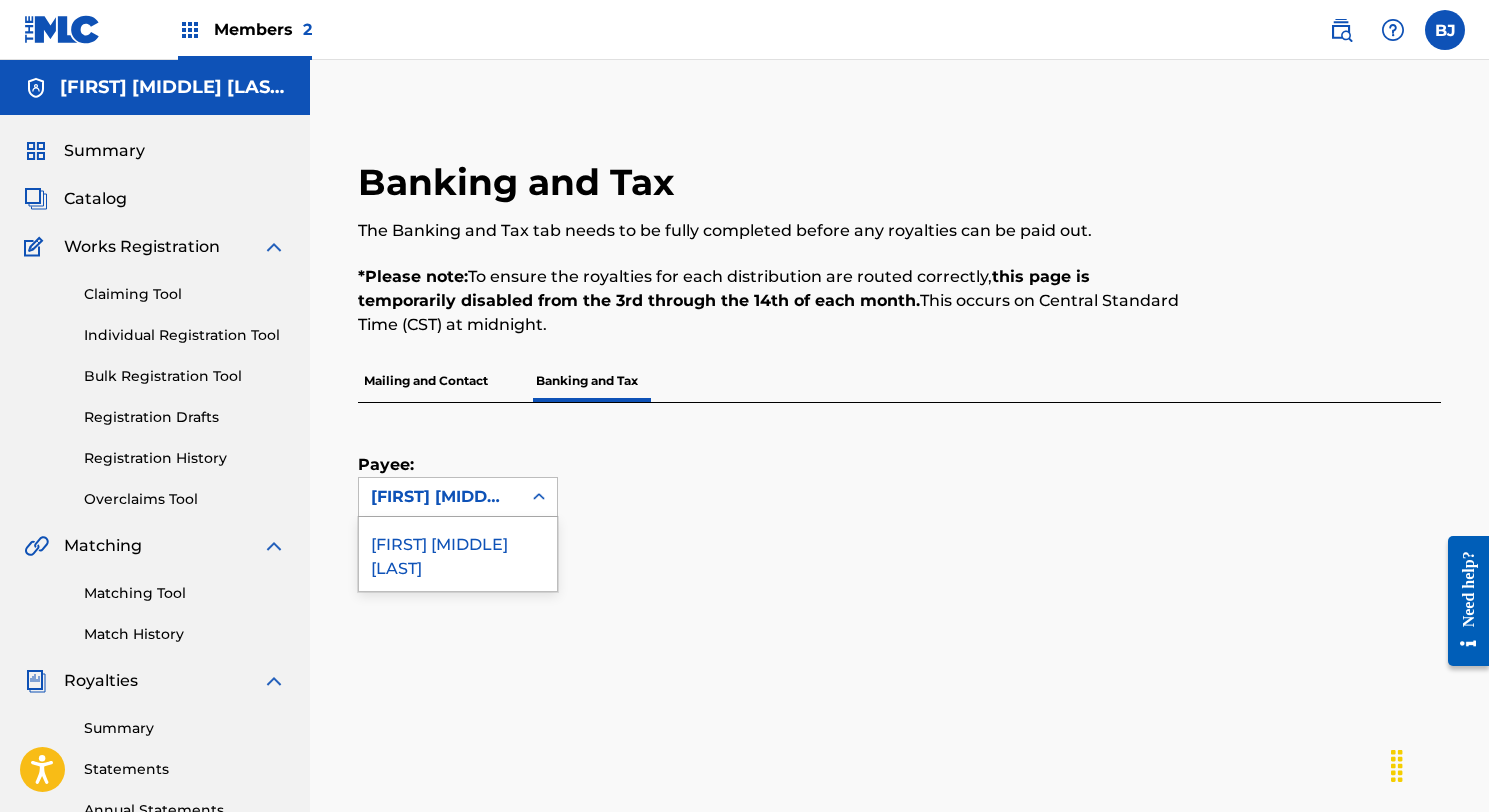 click on "Payee: [FIRST] [MIDDLE] [LAST] selected, 1 of 1. 1 result available. Use Up and Down to choose options, press Enter to select the currently focused option, press Escape to exit the menu, press Tab to select the option and exit the menu. [FIRST] [MIDDLE] [LAST] [FIRST] [MIDDLE] [LAST]" at bounding box center (875, 460) 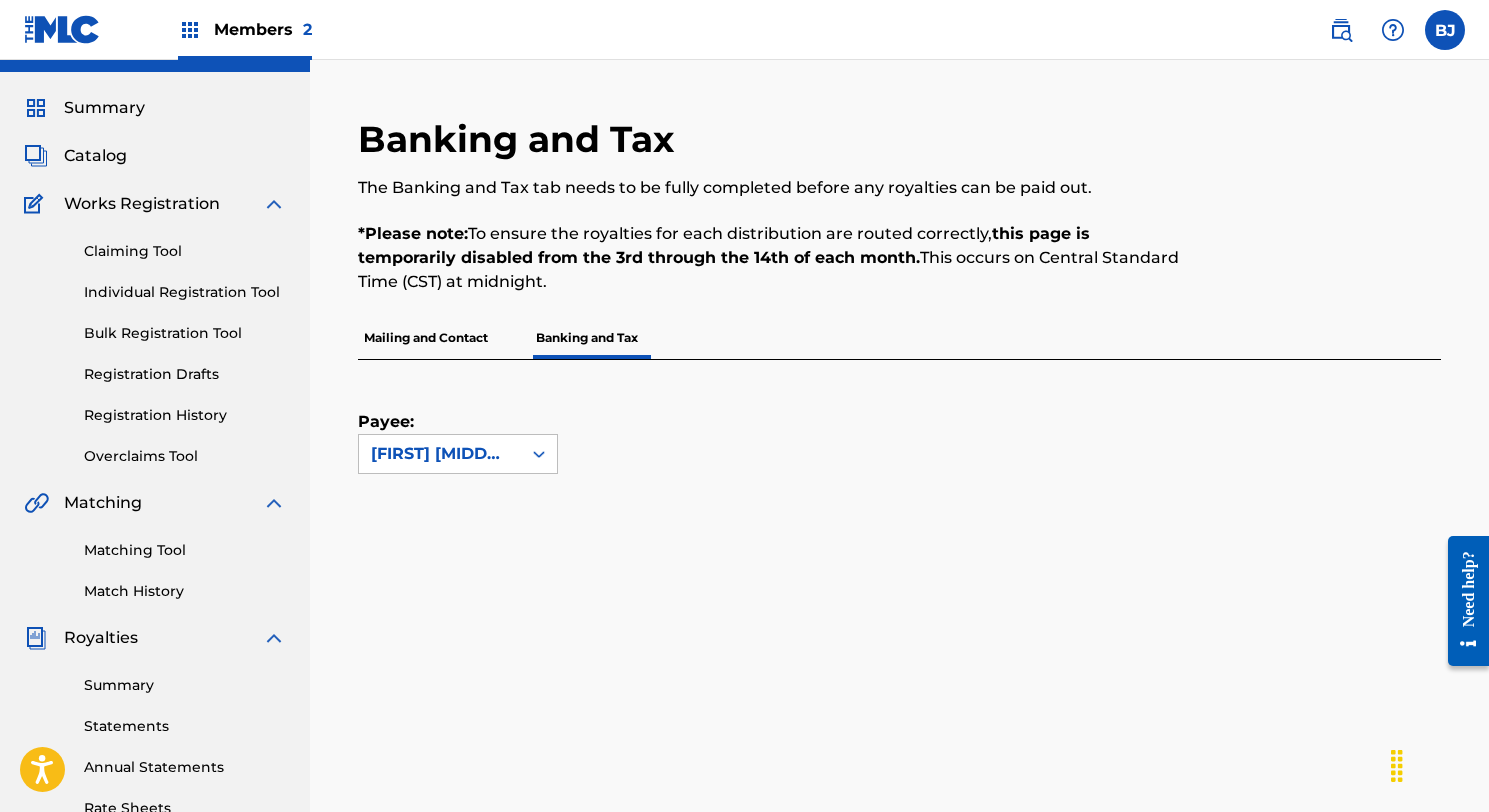 scroll, scrollTop: 0, scrollLeft: 0, axis: both 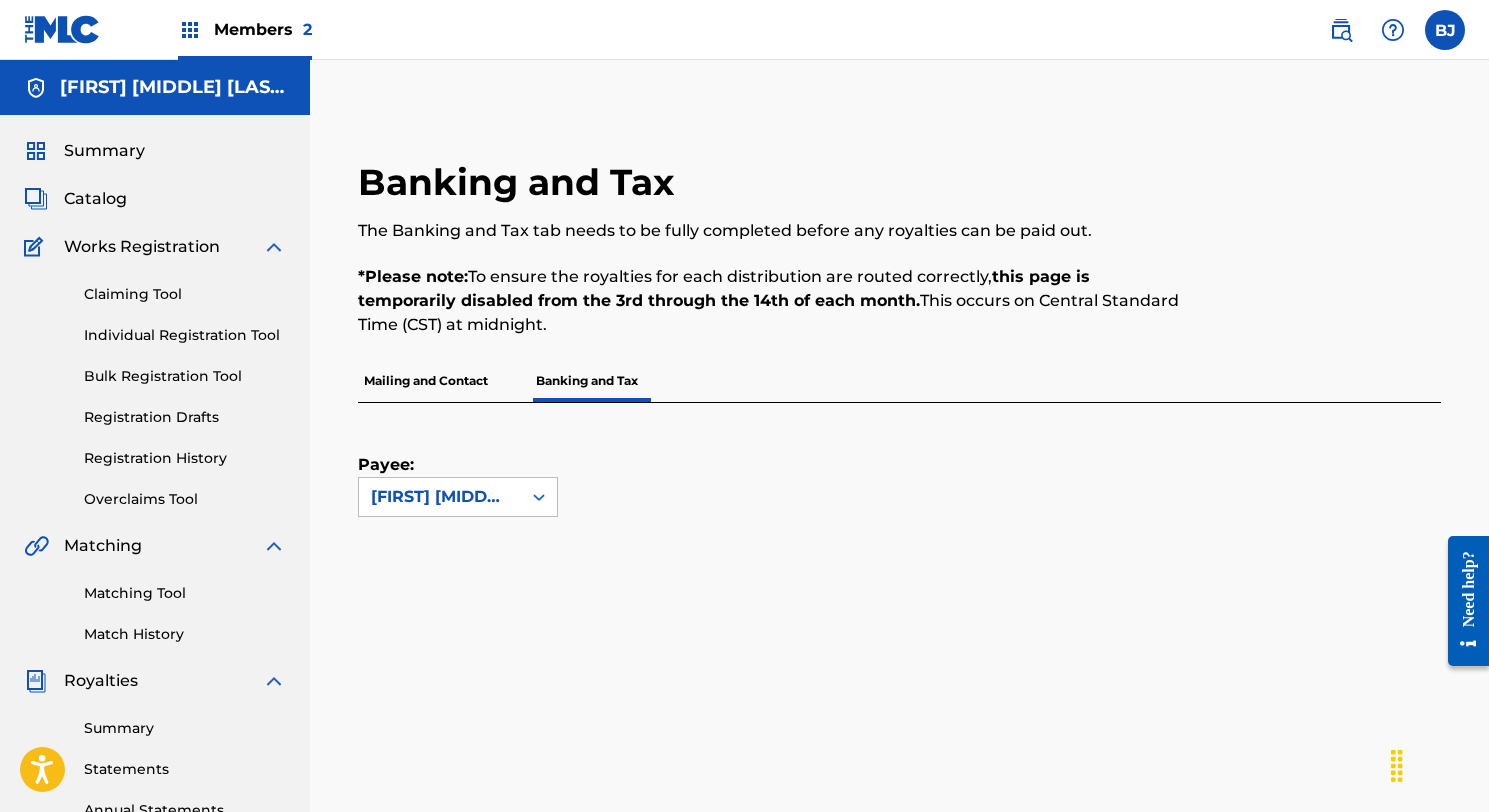 click on "Mailing and Contact" at bounding box center [426, 381] 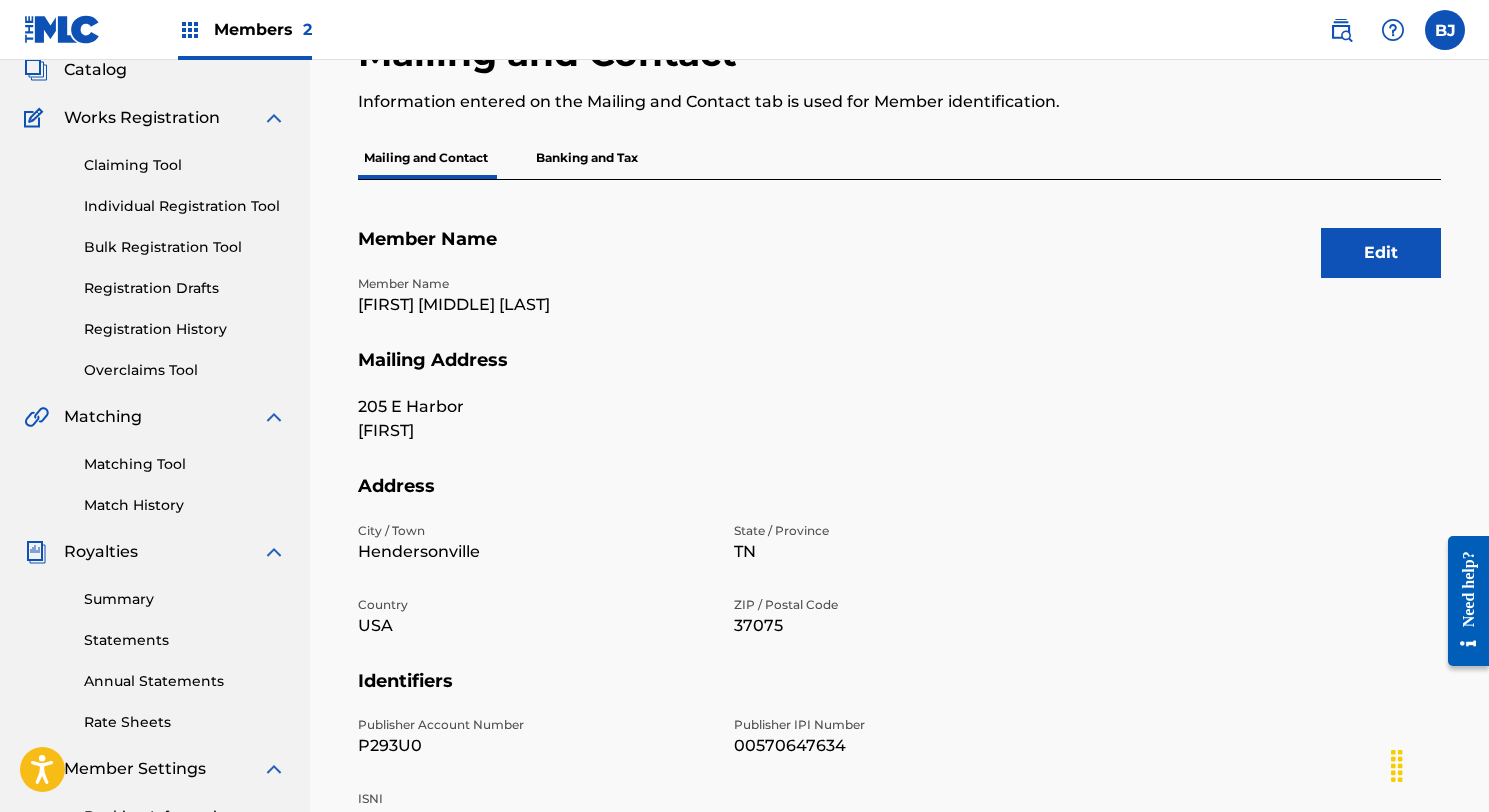 scroll, scrollTop: 102, scrollLeft: 0, axis: vertical 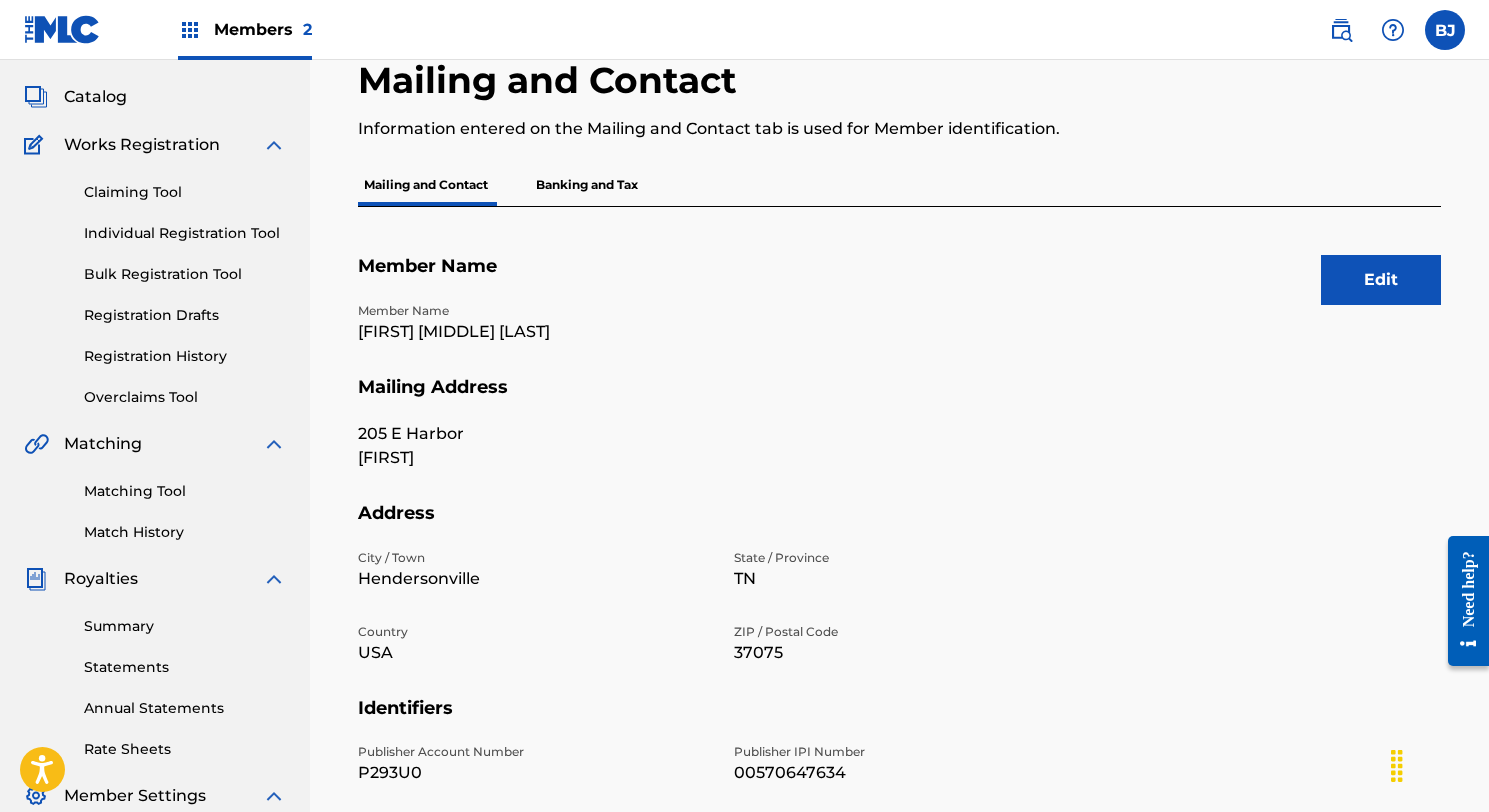 click on "Edit" at bounding box center (1381, 280) 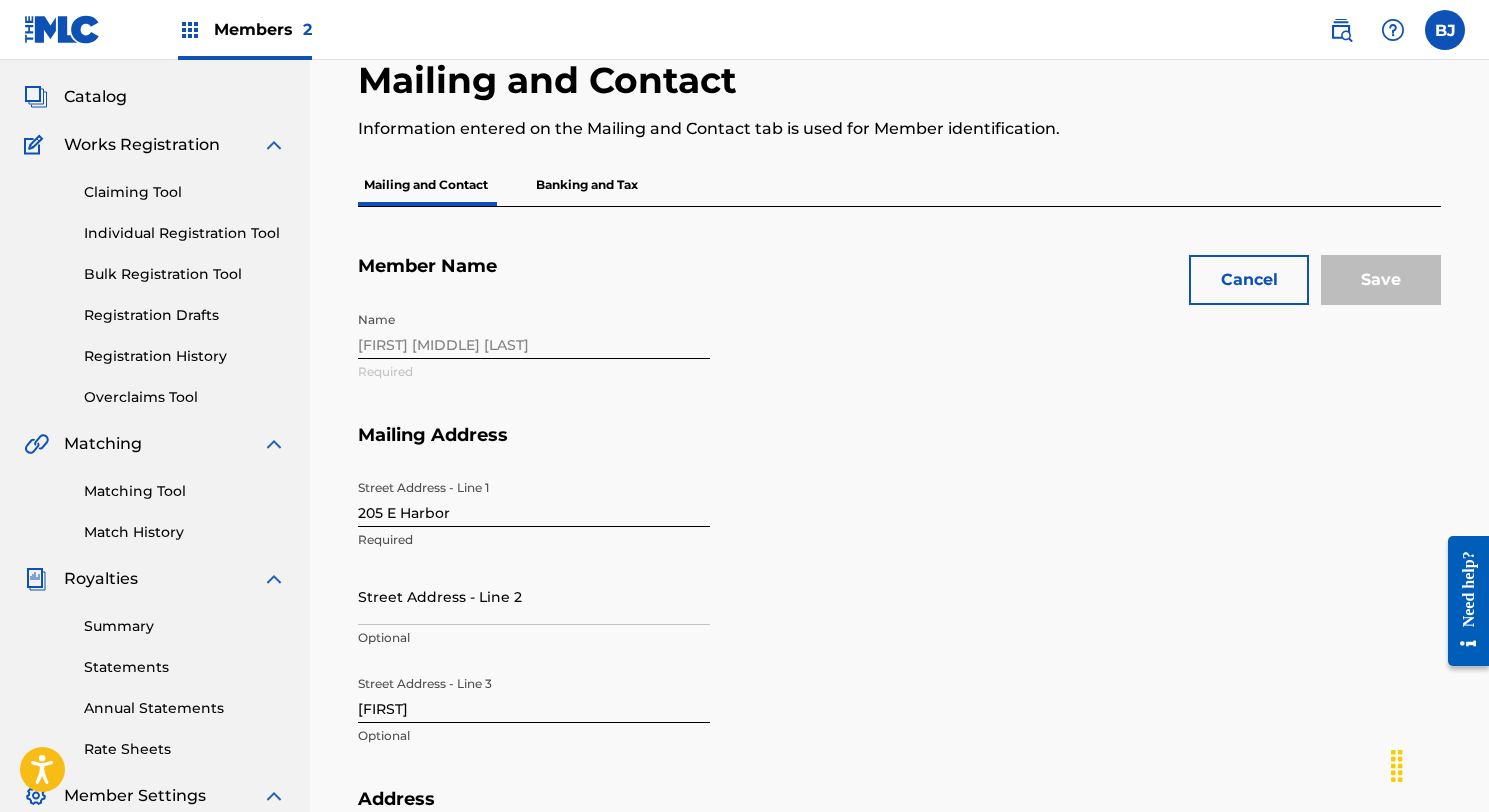 click on "Name [FIRST] [MIDDLE] [LAST] Required" at bounding box center (722, 363) 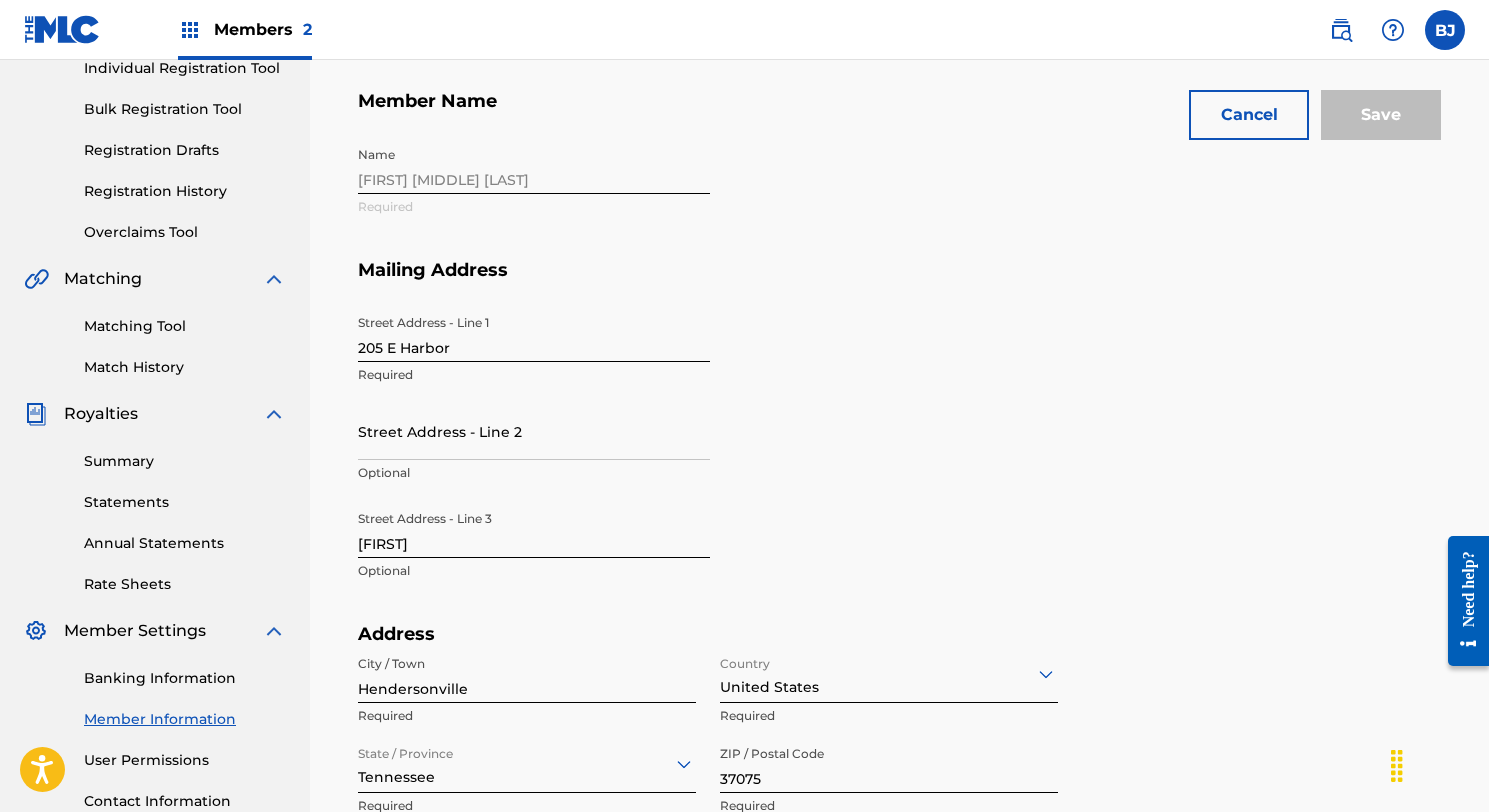 scroll, scrollTop: 303, scrollLeft: 0, axis: vertical 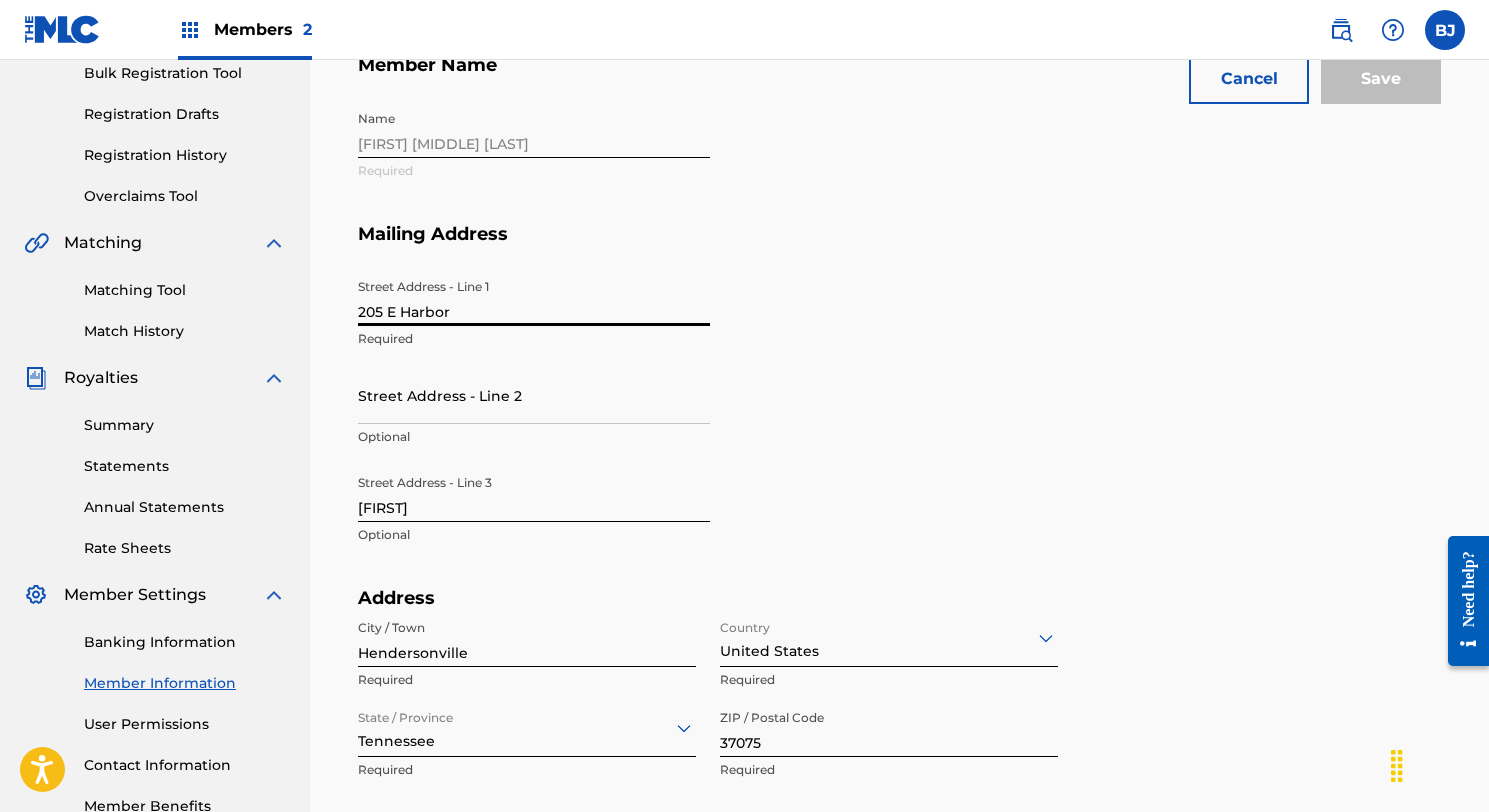 drag, startPoint x: 465, startPoint y: 316, endPoint x: 331, endPoint y: 315, distance: 134.00374 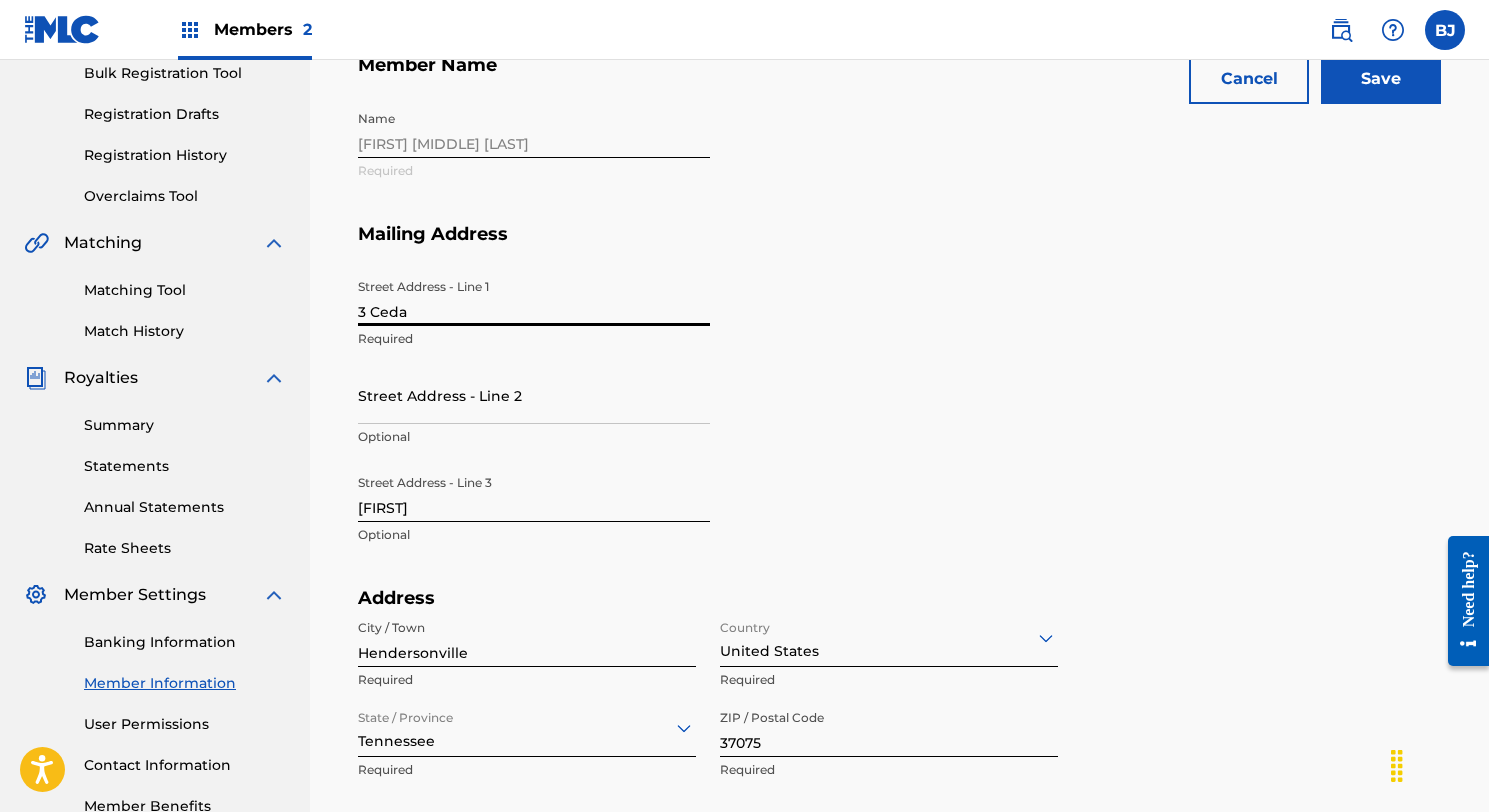 type on "3 Cedar Ct." 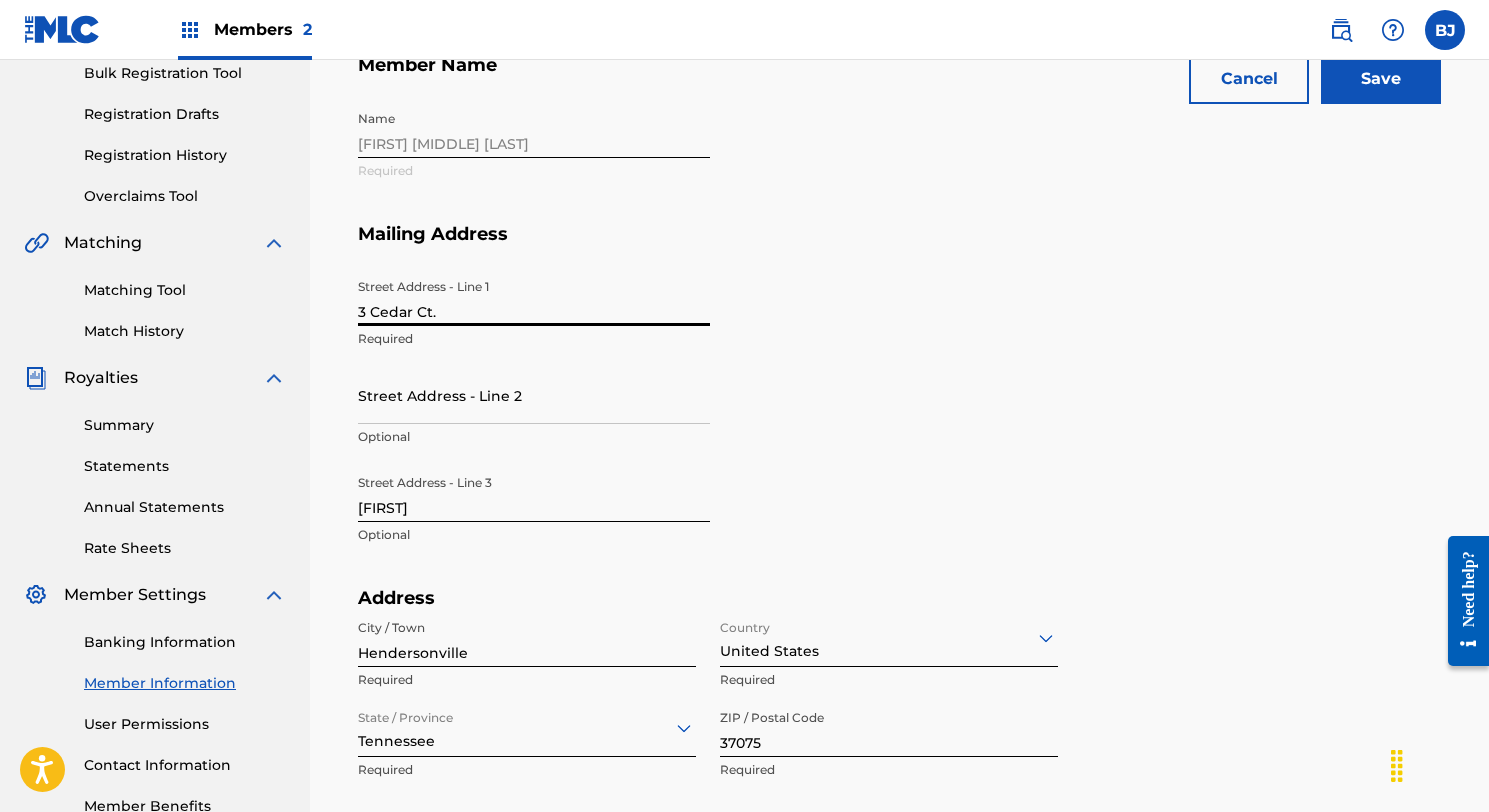 type on "United States" 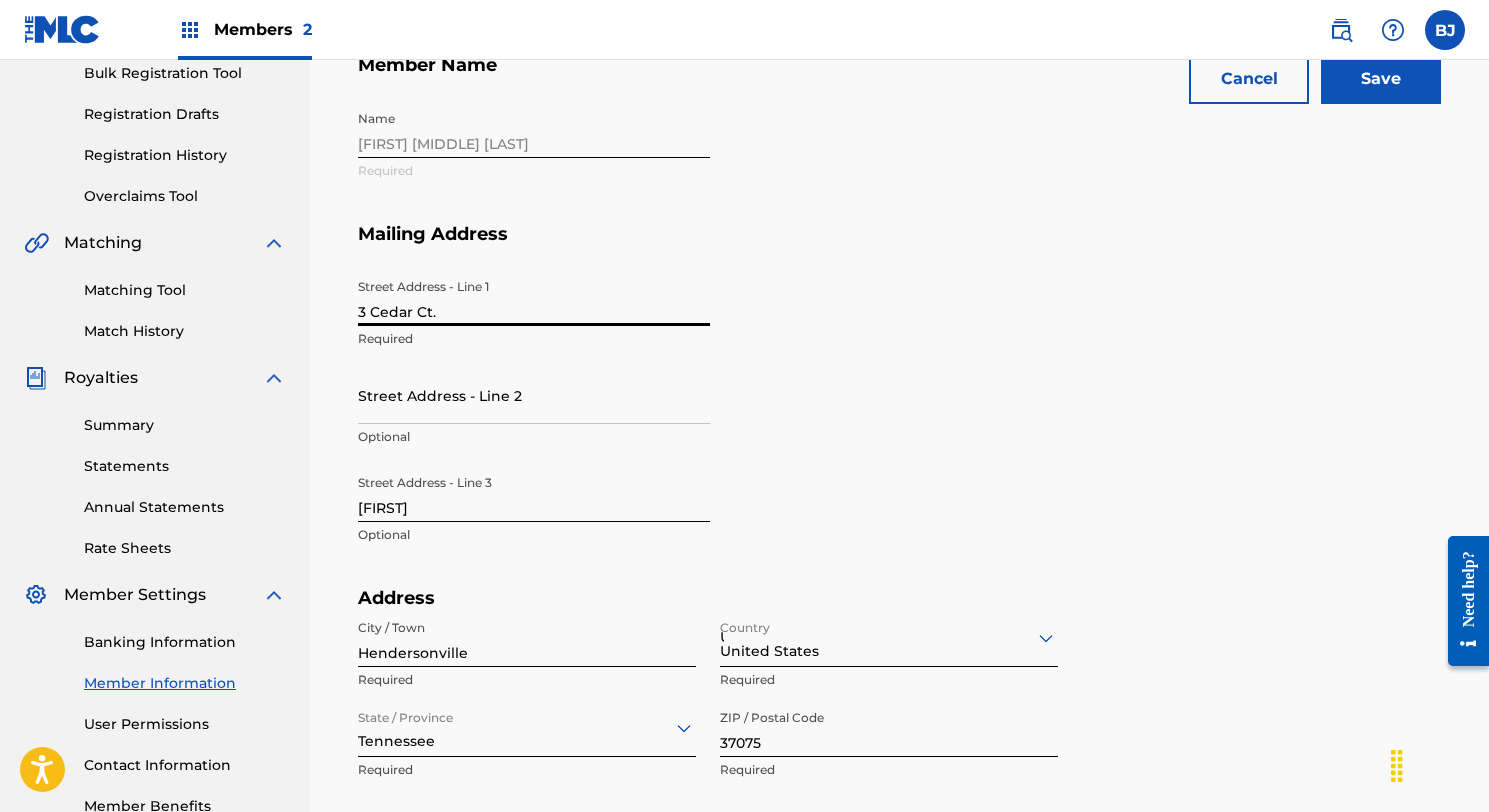 type on "NY" 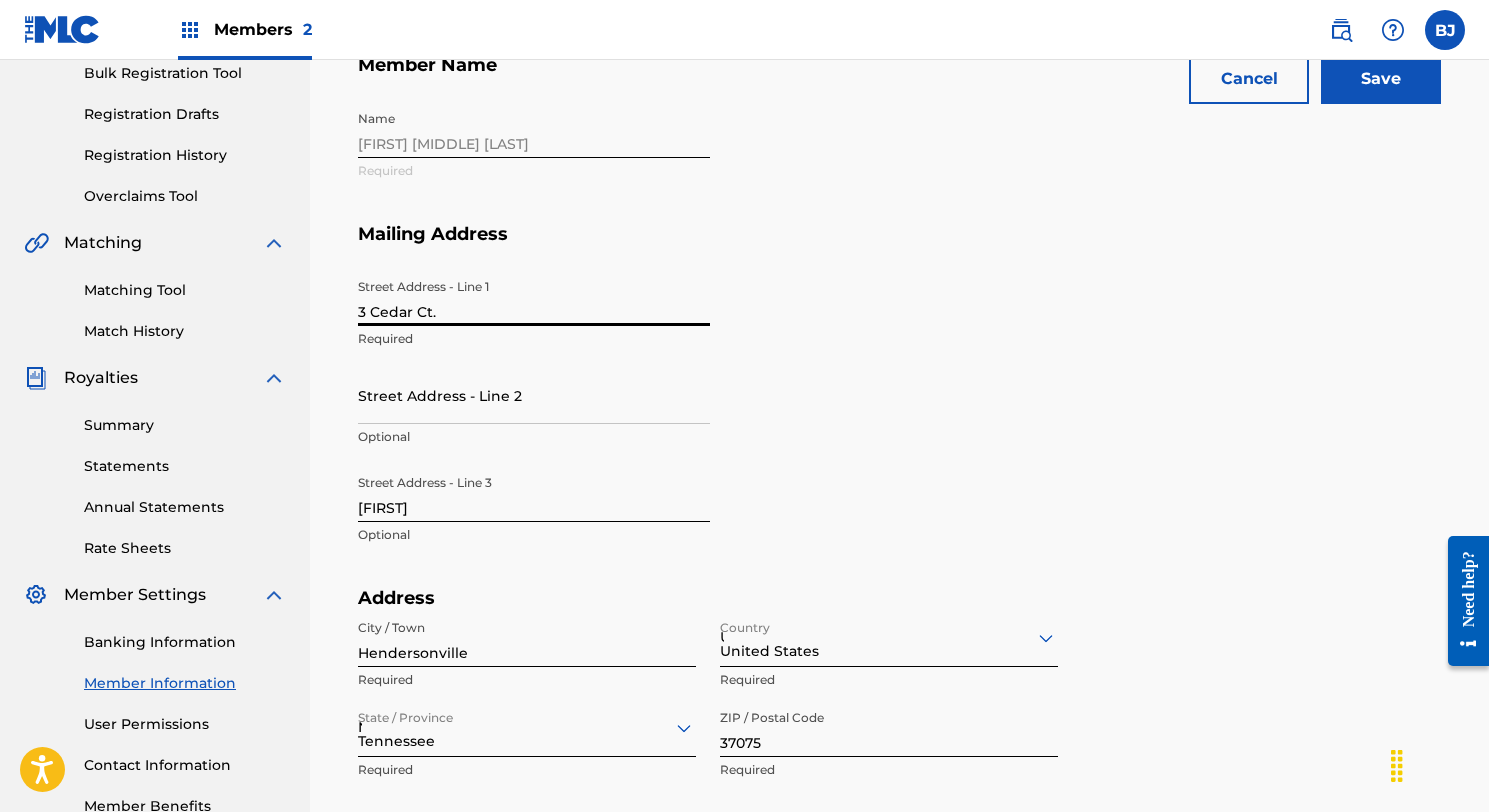 type on "1" 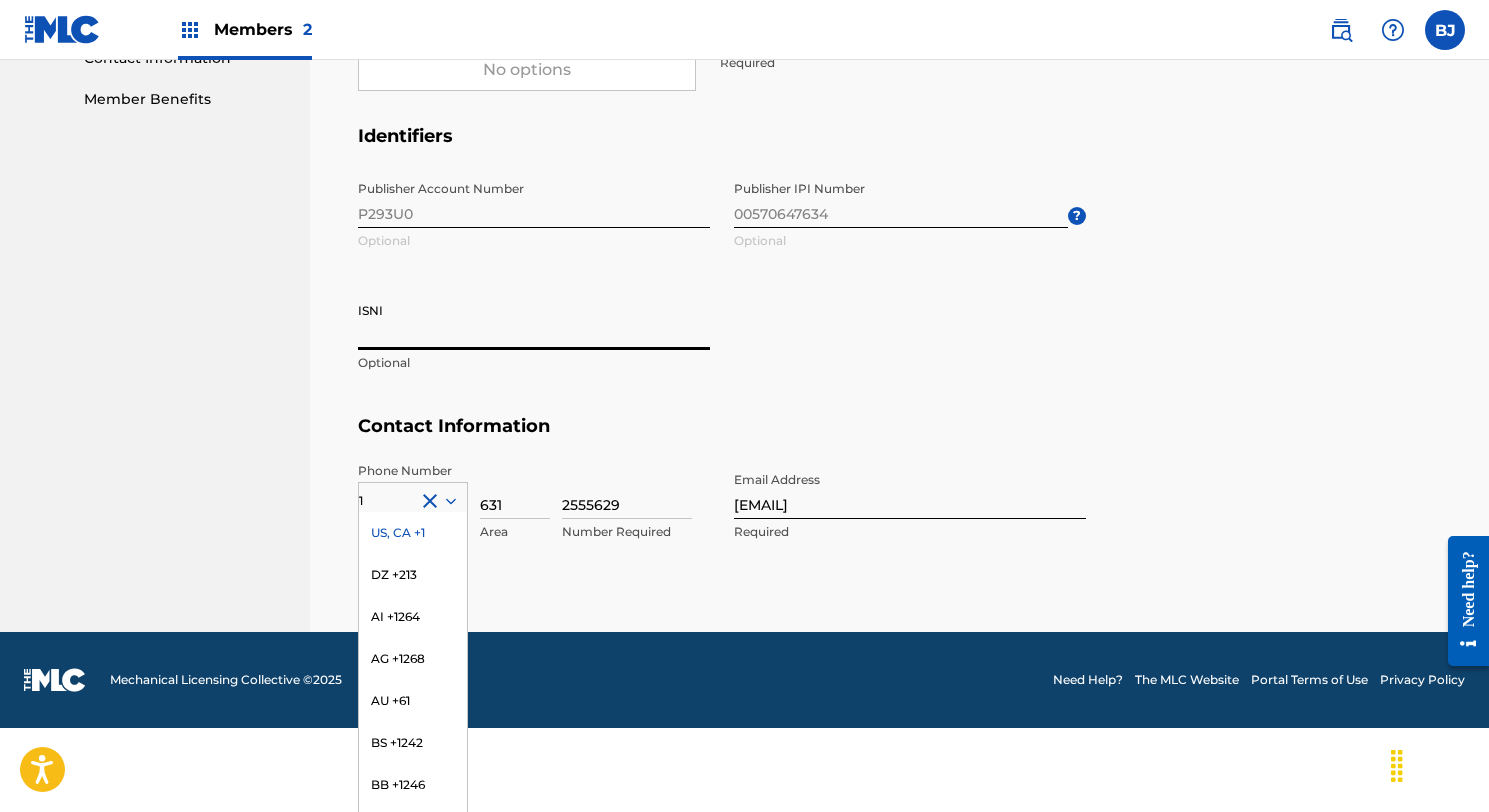 click on "ISNI" at bounding box center [534, 321] 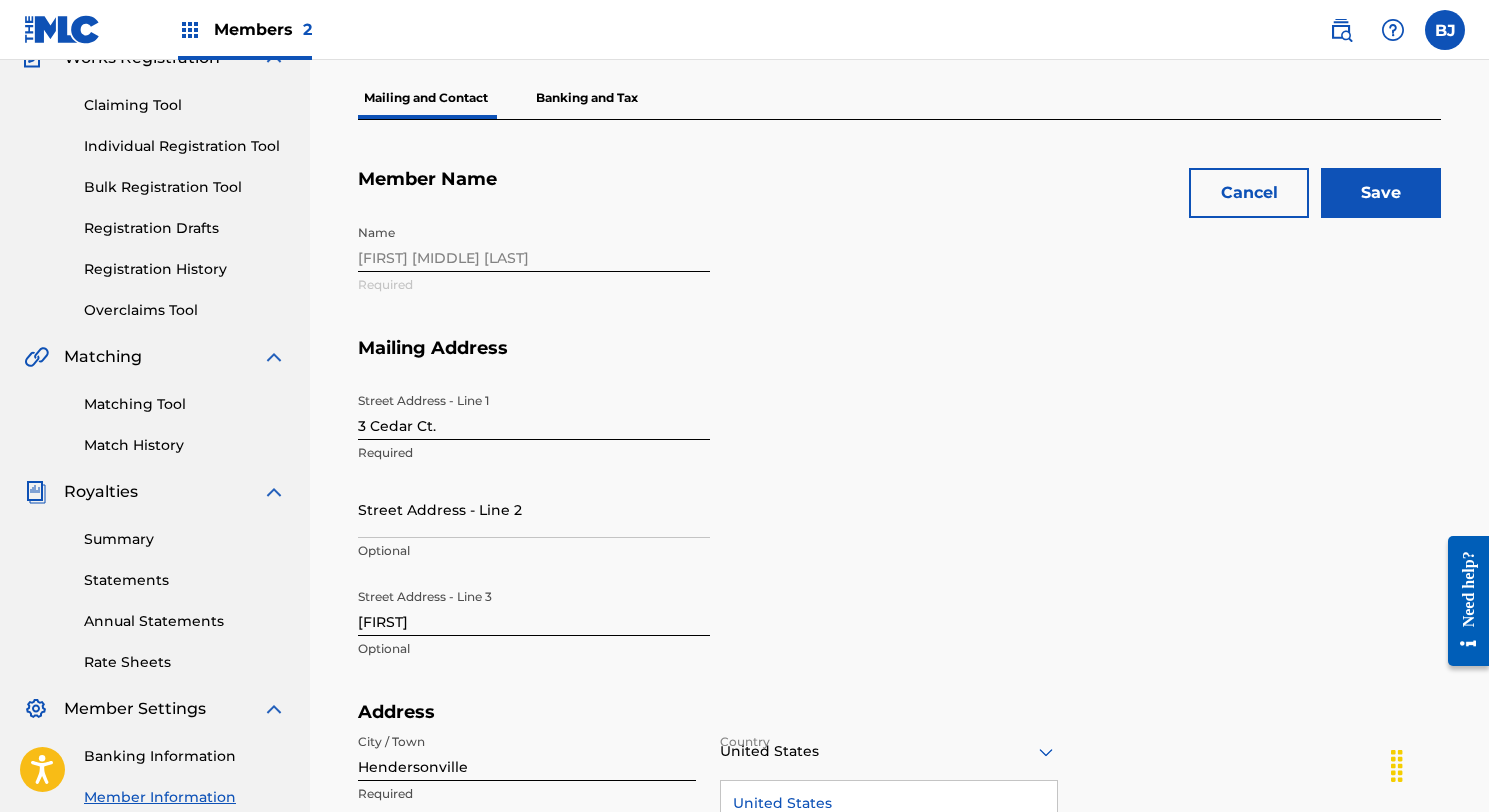 scroll, scrollTop: 181, scrollLeft: 0, axis: vertical 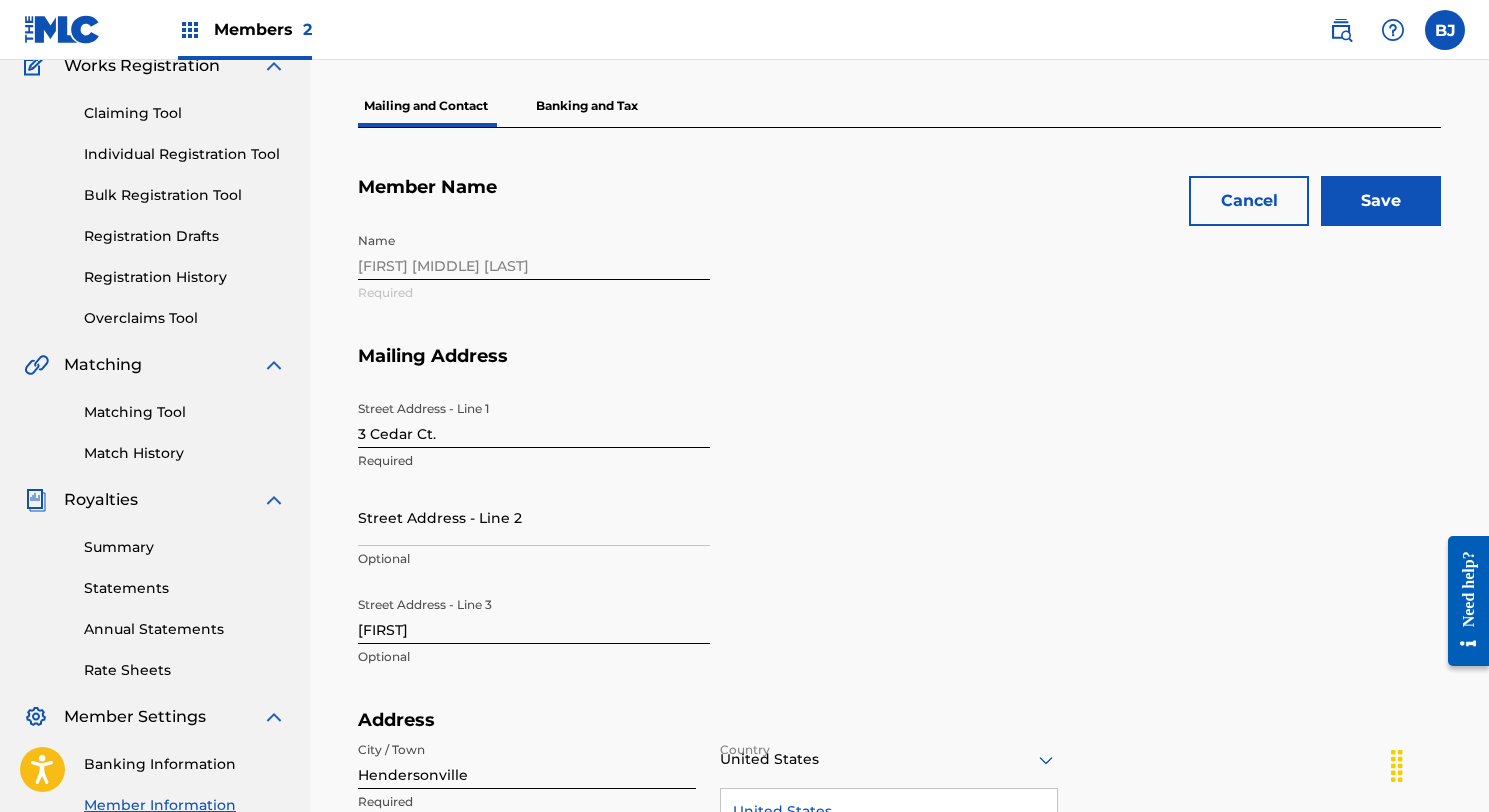 click on "[FIRST]" at bounding box center [534, 615] 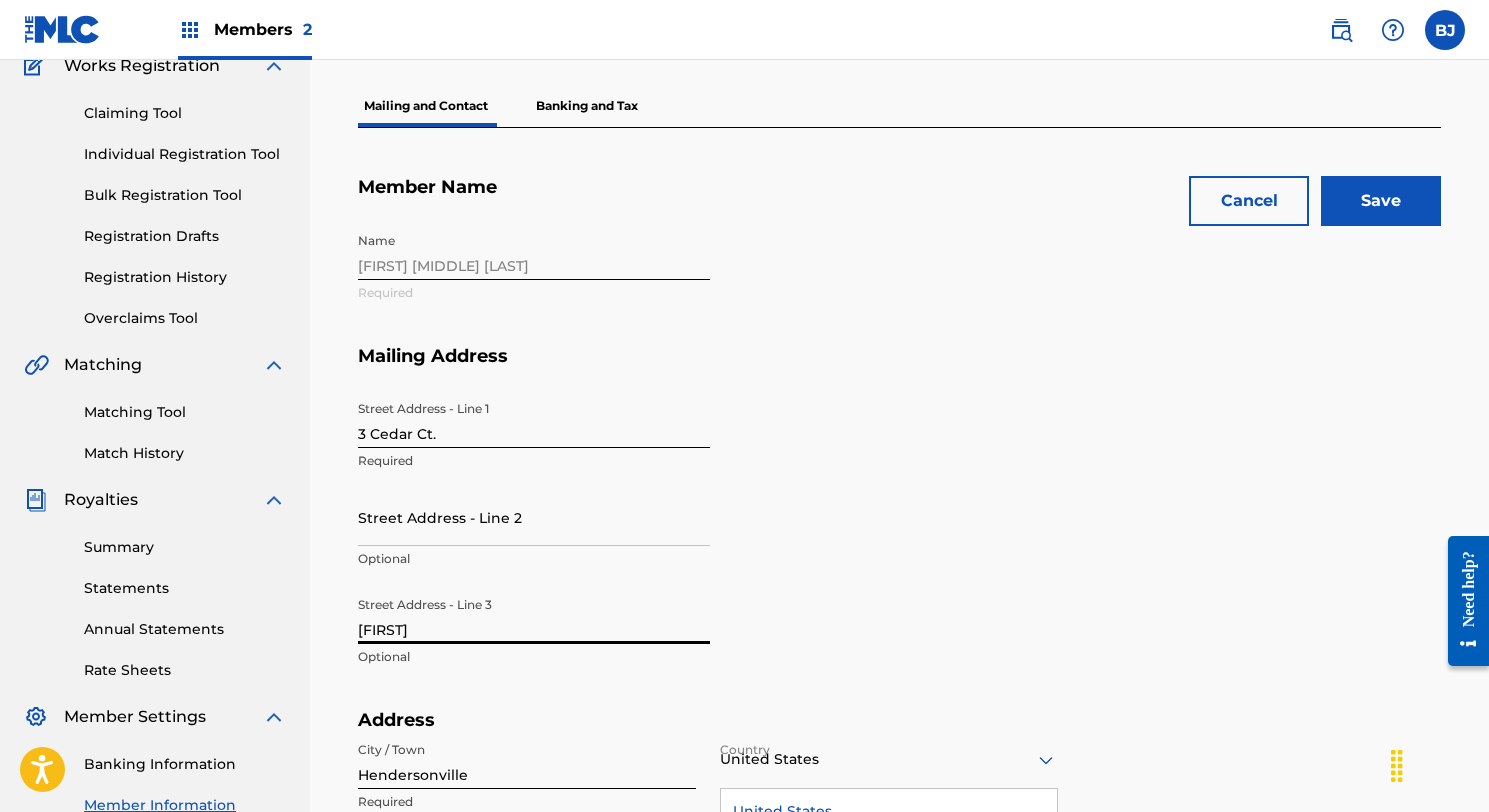 drag, startPoint x: 447, startPoint y: 623, endPoint x: 335, endPoint y: 623, distance: 112 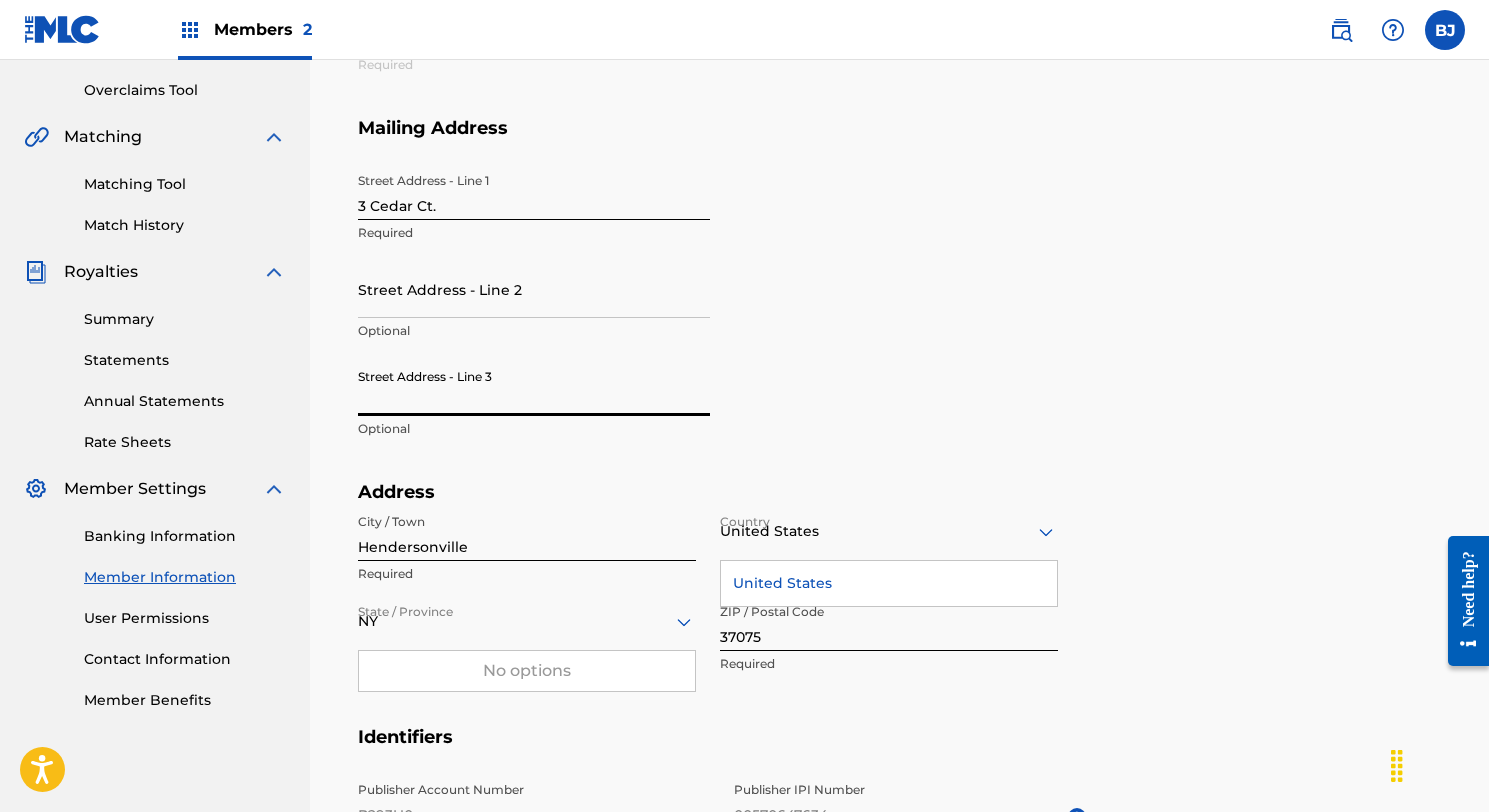 scroll, scrollTop: 424, scrollLeft: 0, axis: vertical 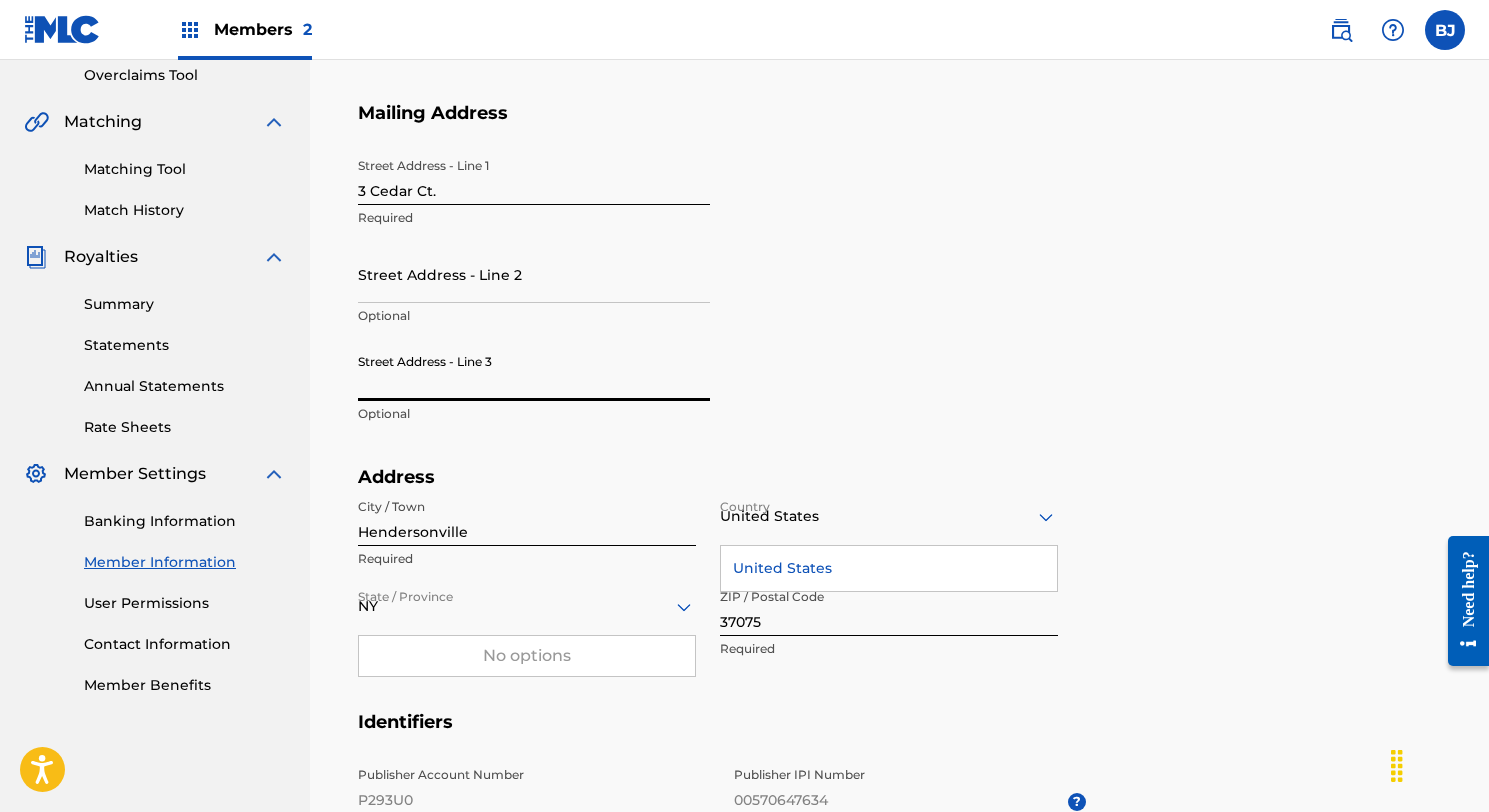 type 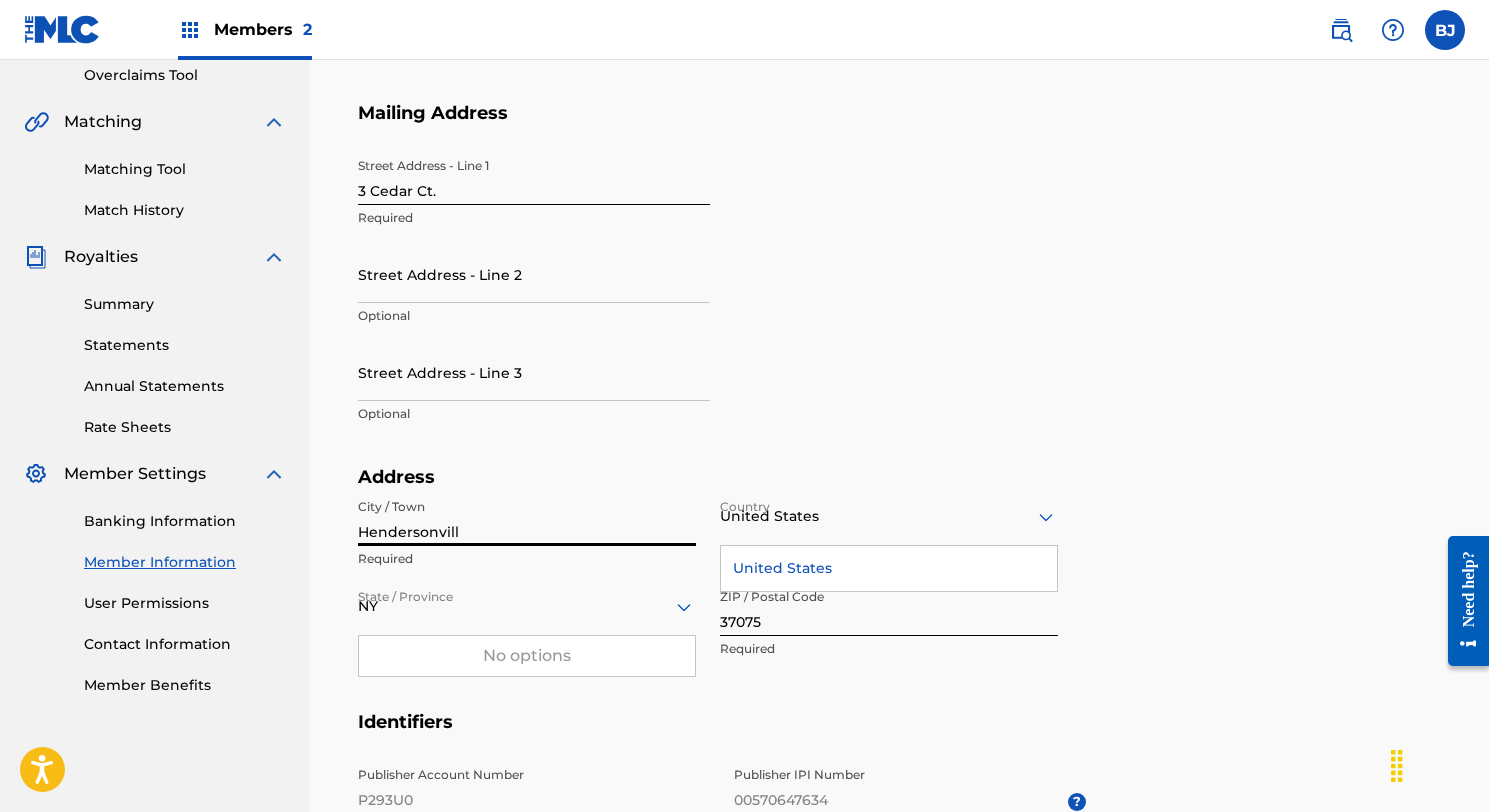 drag, startPoint x: 528, startPoint y: 532, endPoint x: 363, endPoint y: 533, distance: 165.00304 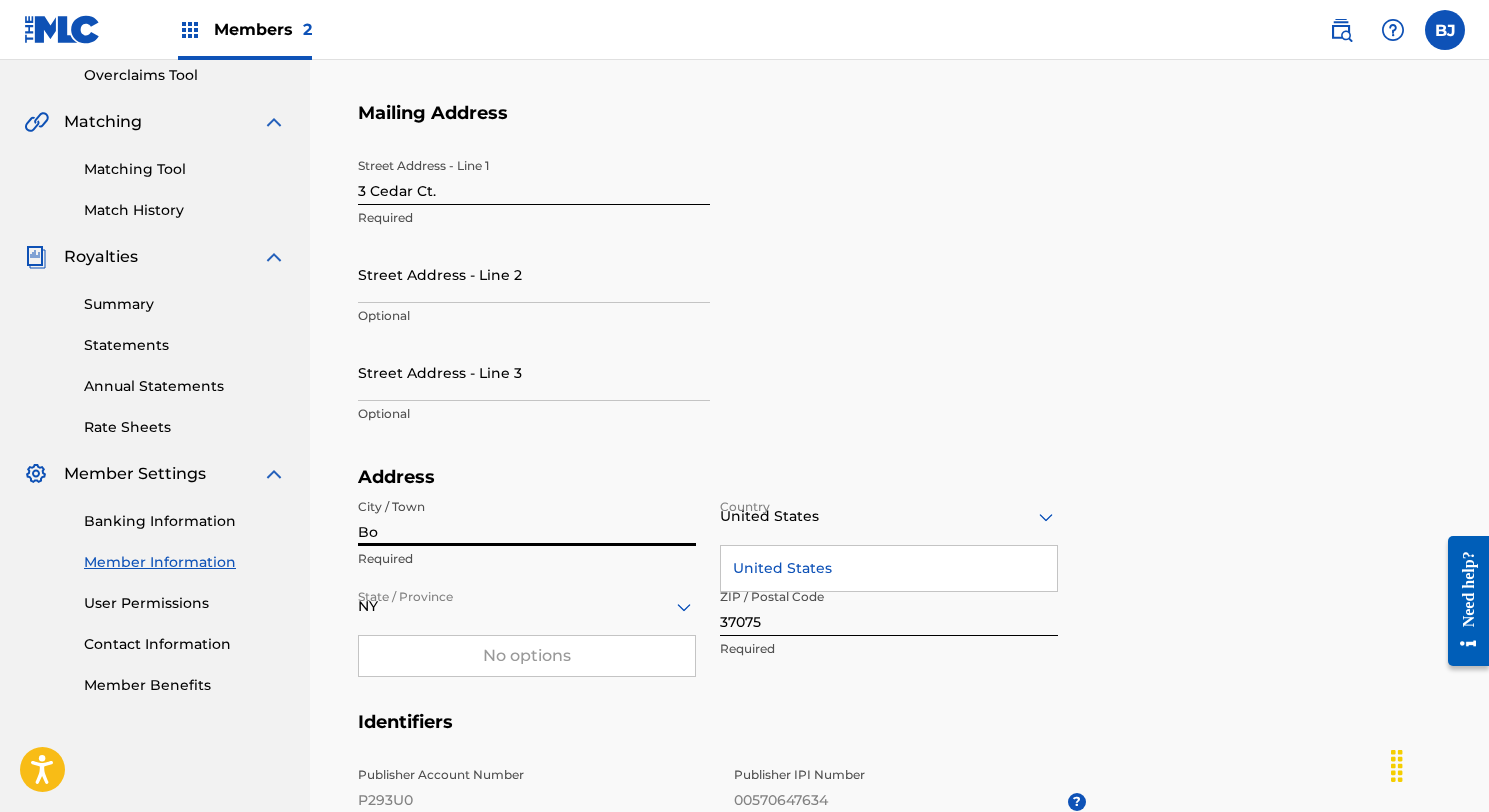 type on "Bohemia" 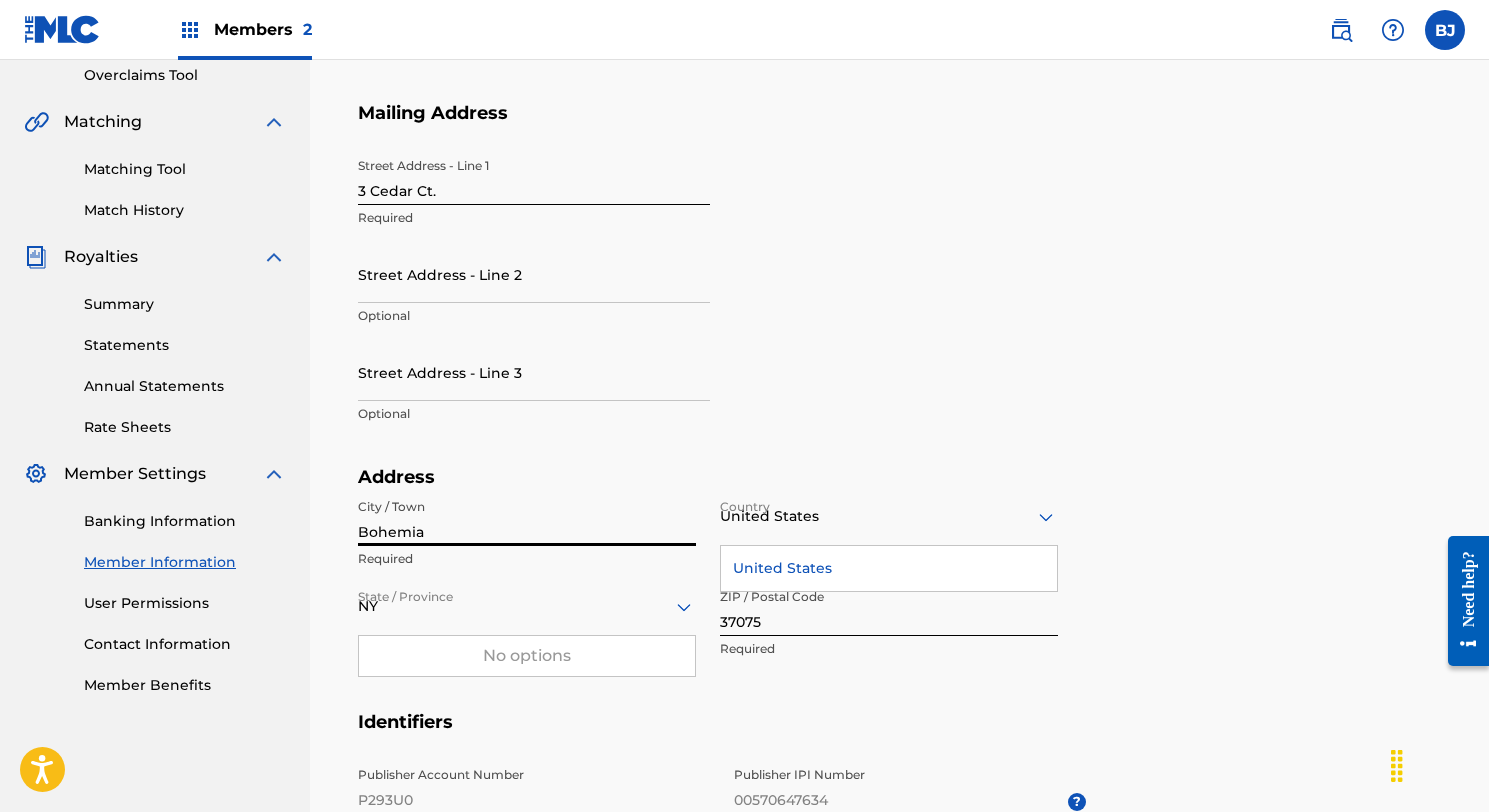 click on "NY" at bounding box center (527, 607) 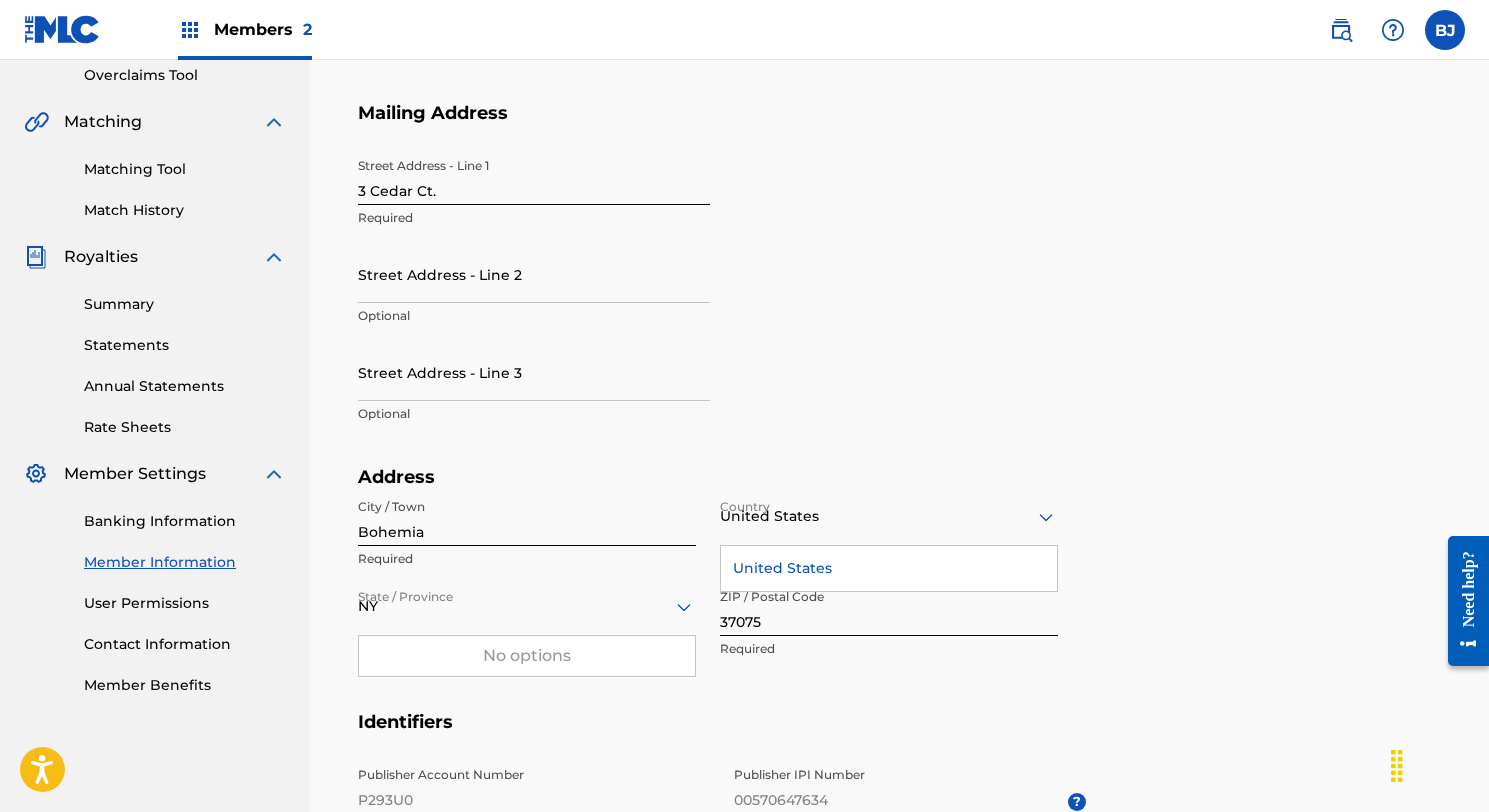 type 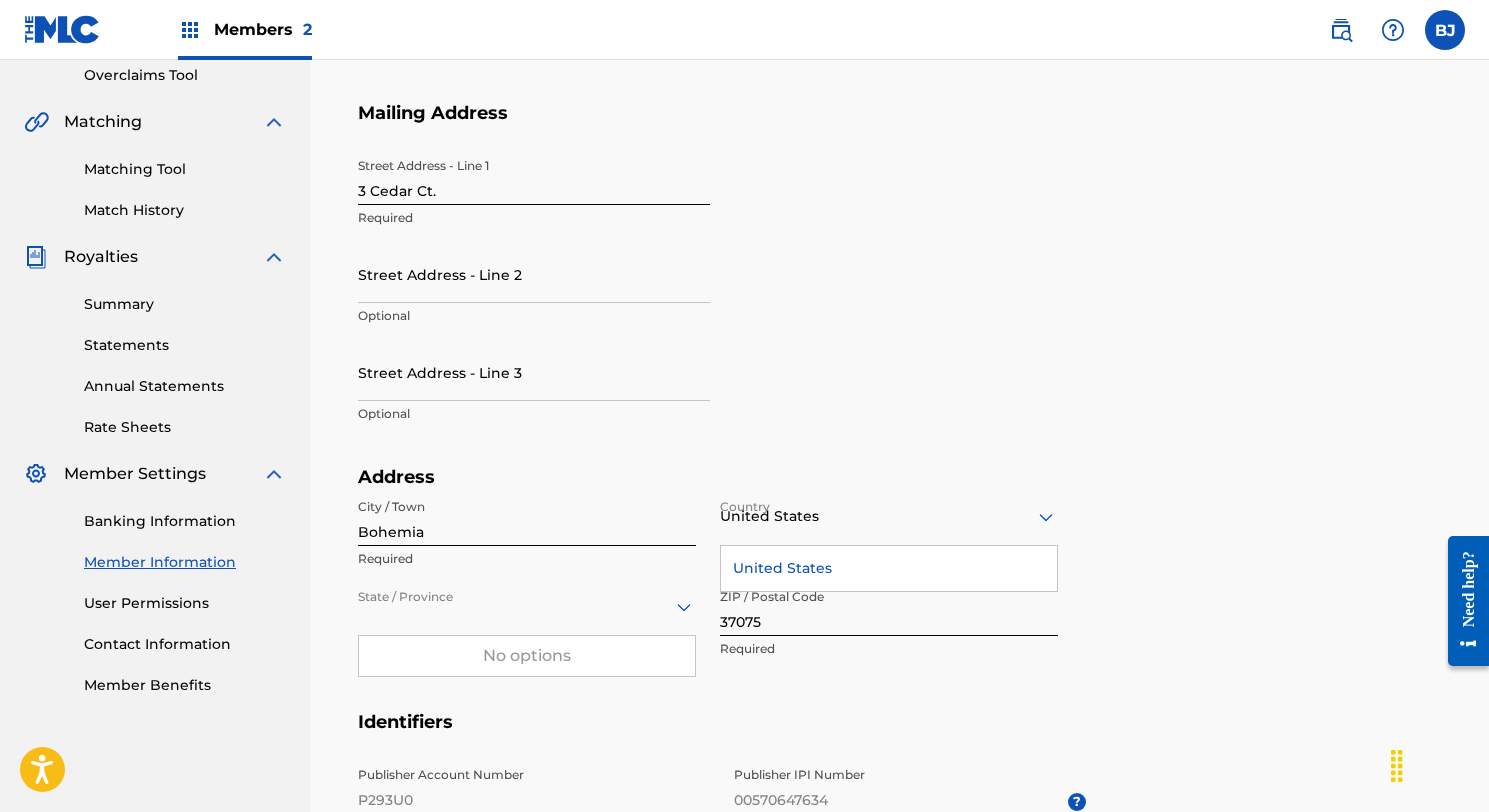 click on "37075" at bounding box center [889, 607] 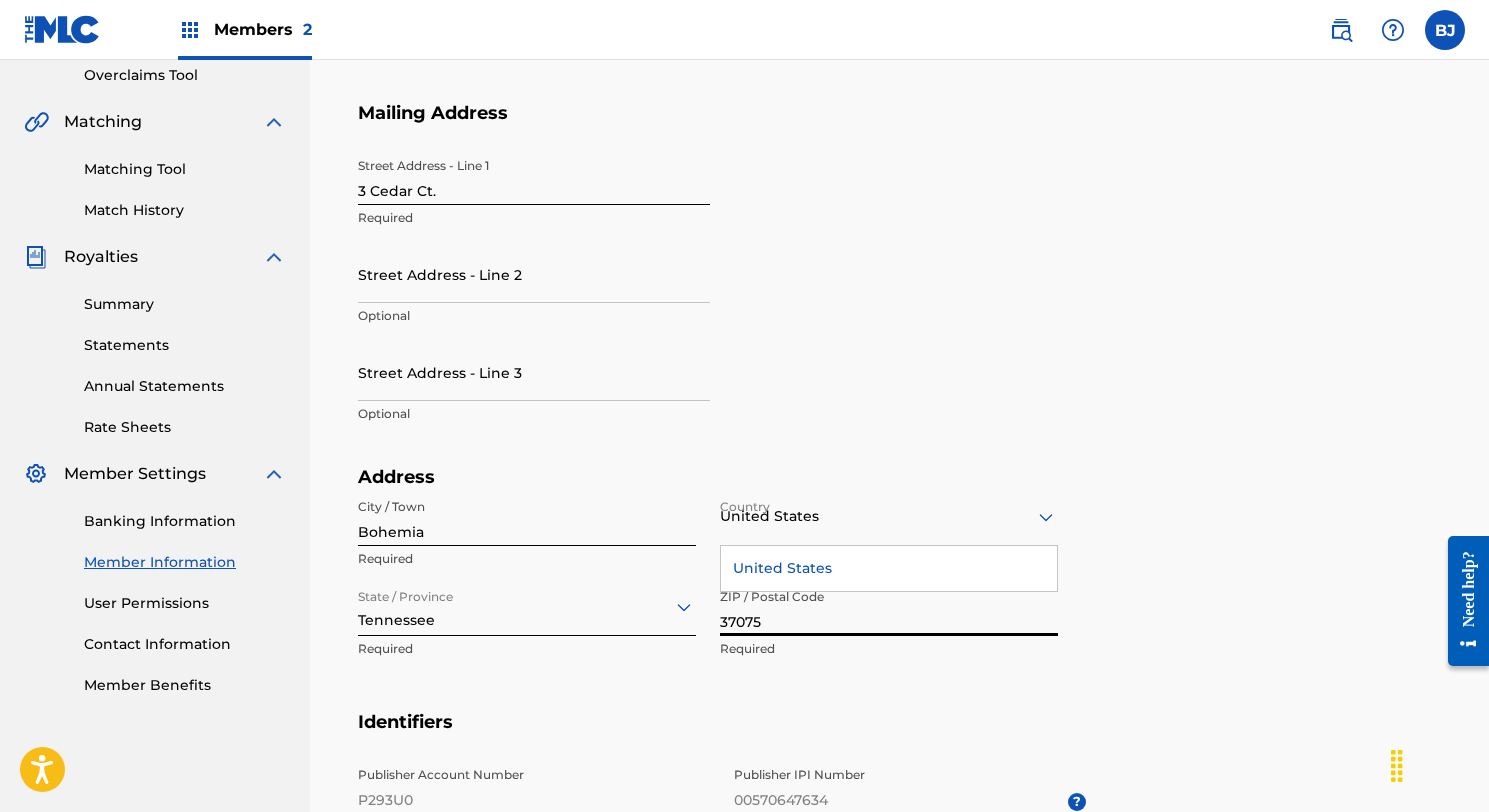 drag, startPoint x: 800, startPoint y: 623, endPoint x: 703, endPoint y: 623, distance: 97 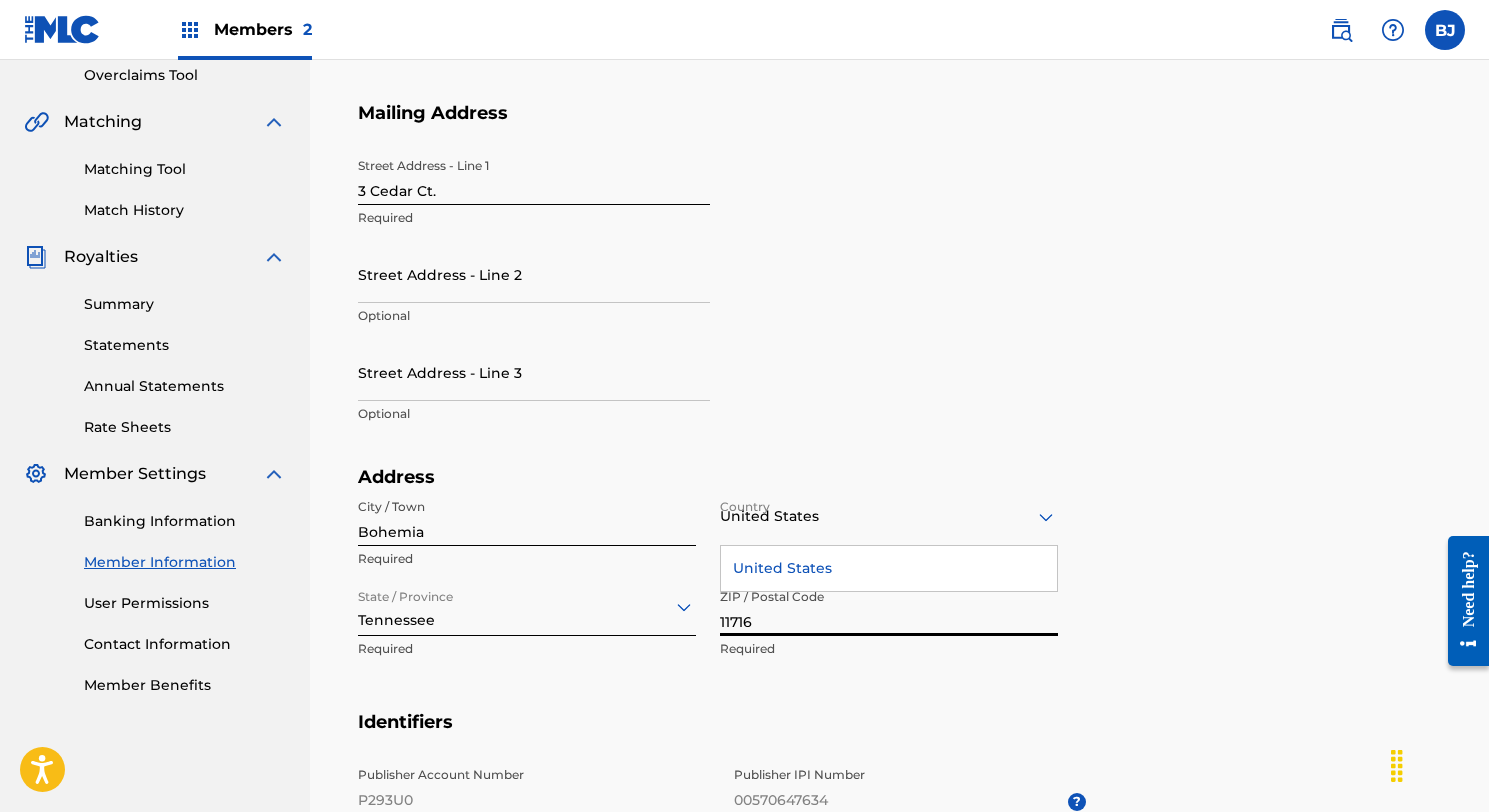 type on "11716" 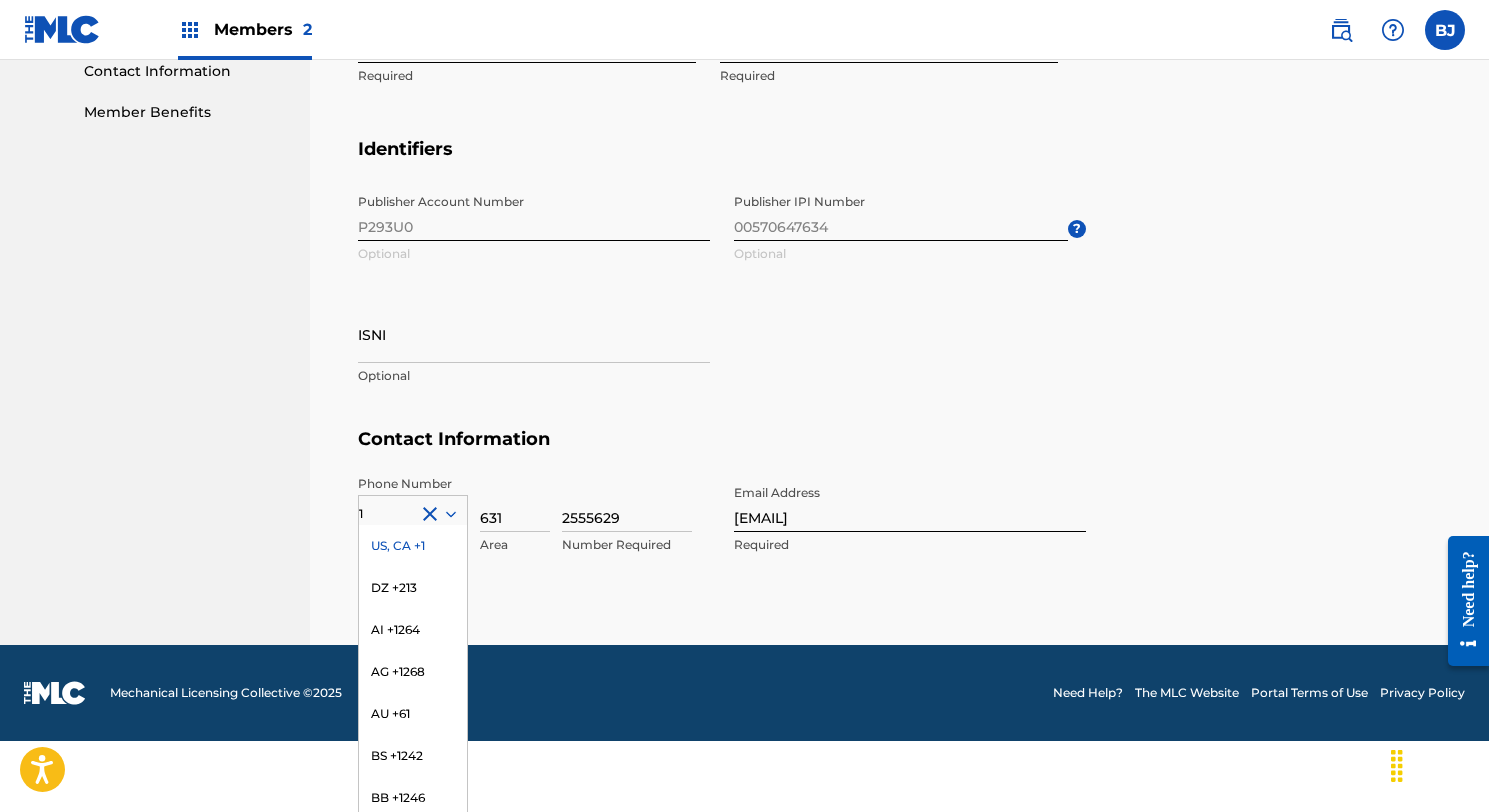 scroll, scrollTop: 1010, scrollLeft: 0, axis: vertical 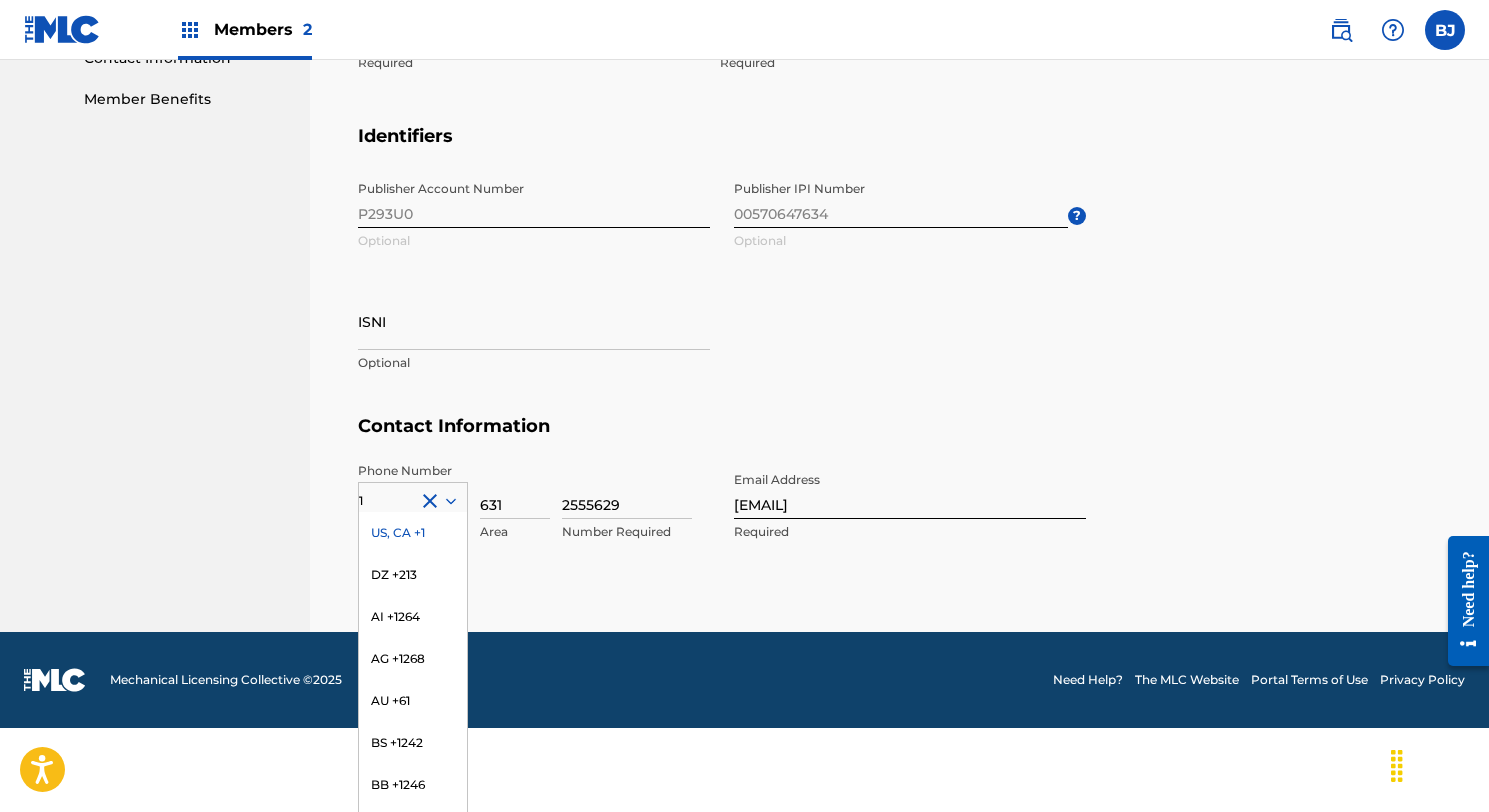 click on "Contact Information" at bounding box center [899, 438] 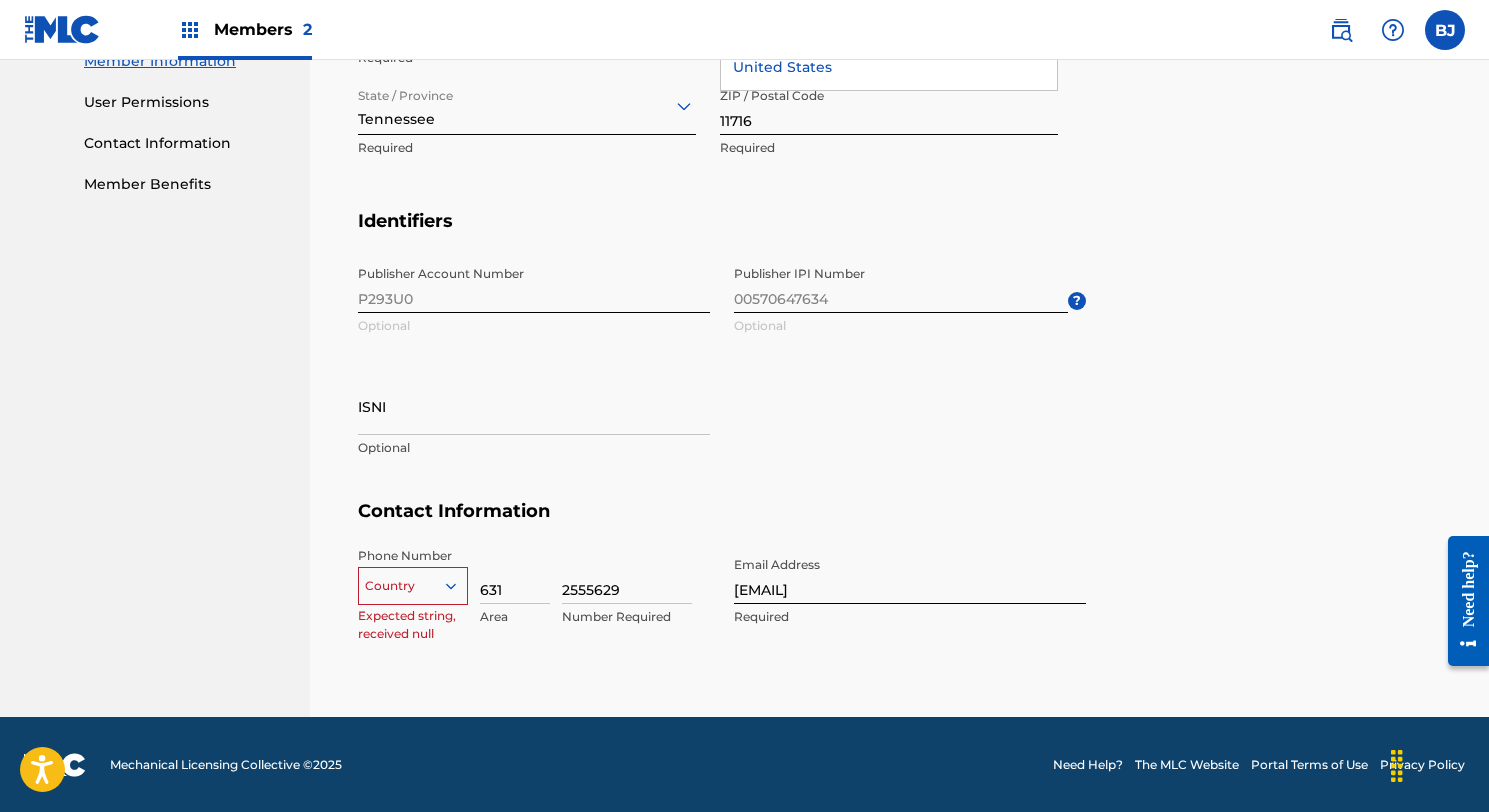 click on "Country" at bounding box center (413, 582) 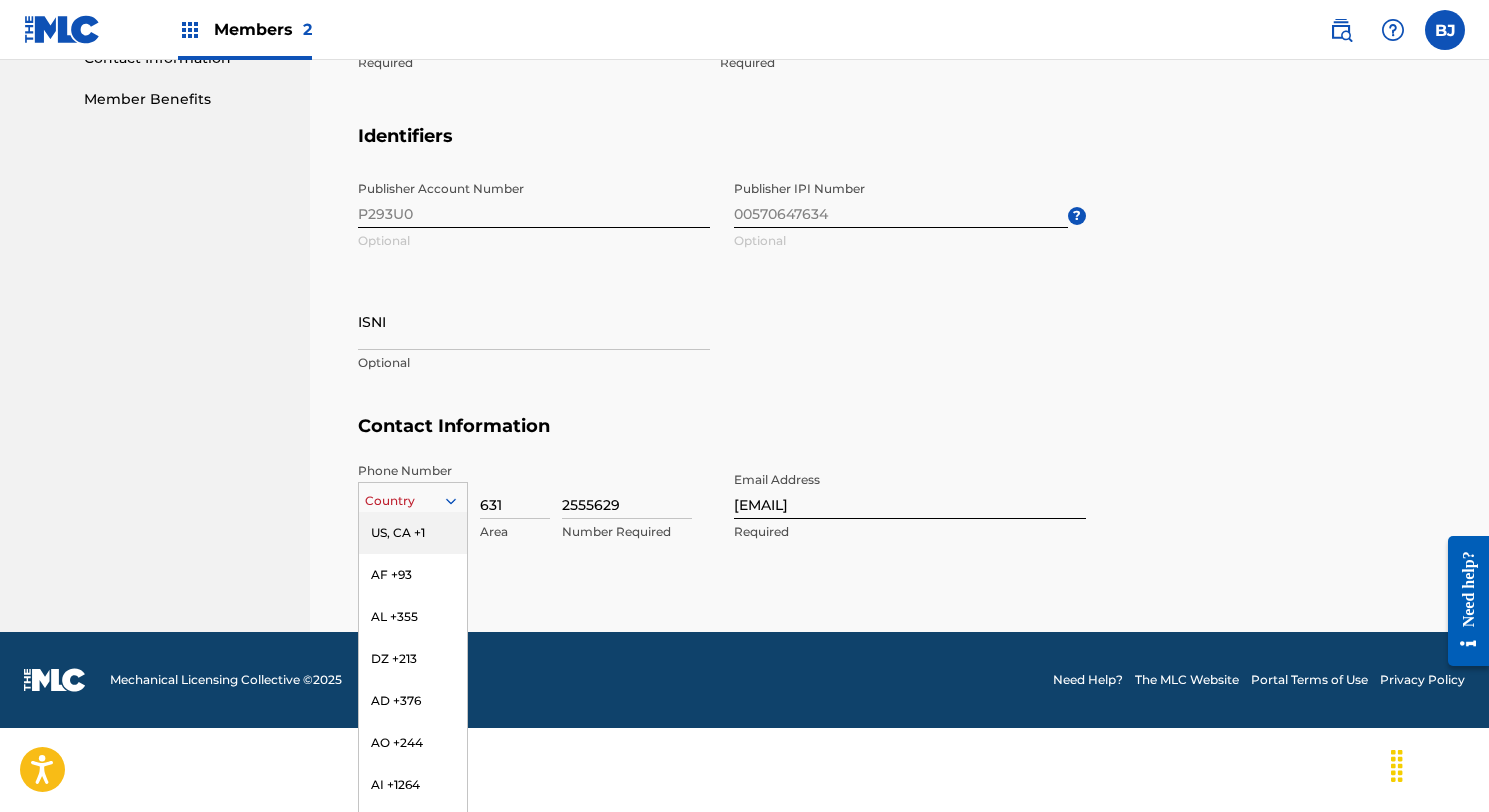 click on "US, CA +1" at bounding box center (413, 533) 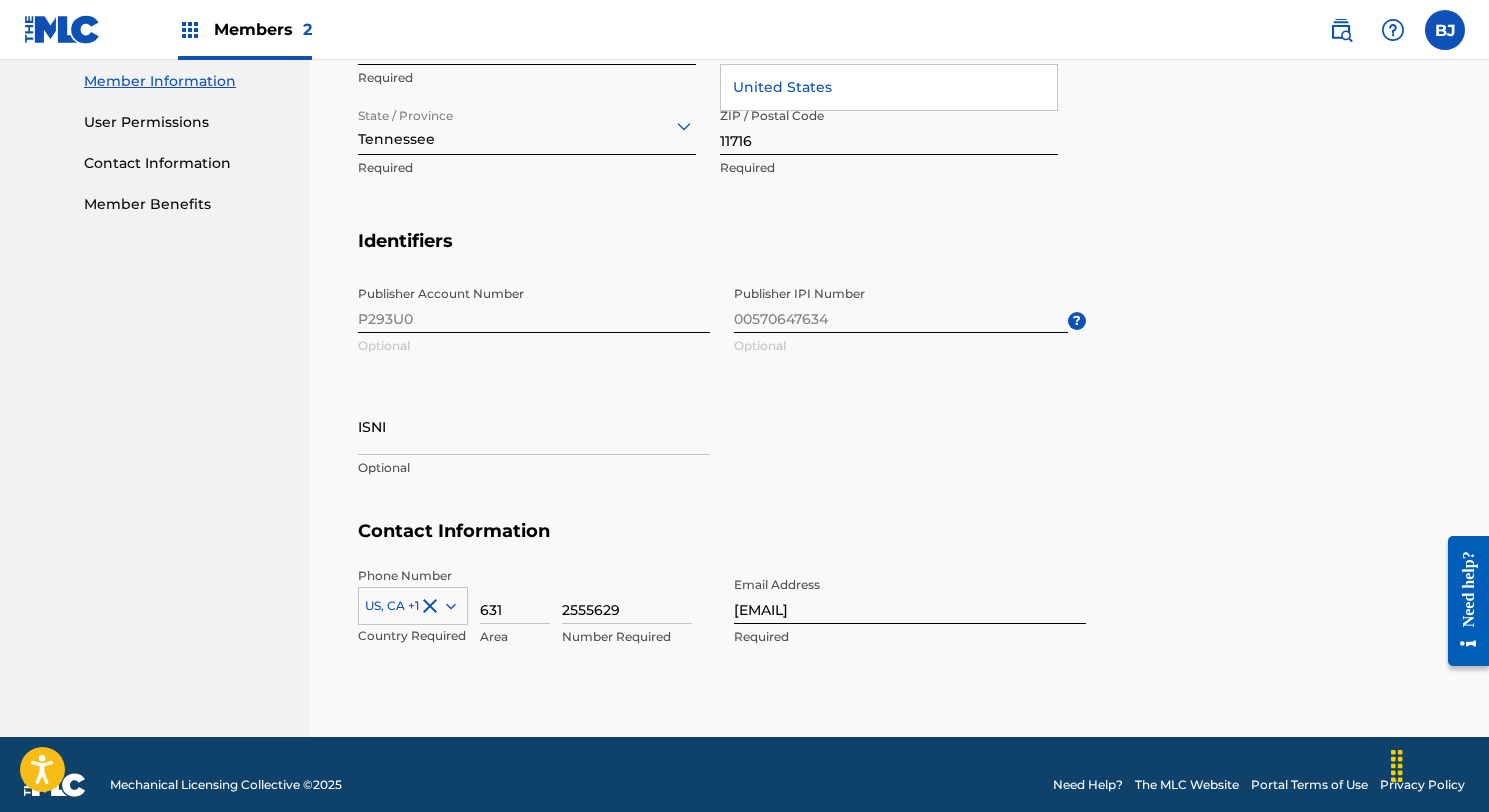 scroll, scrollTop: 885, scrollLeft: 0, axis: vertical 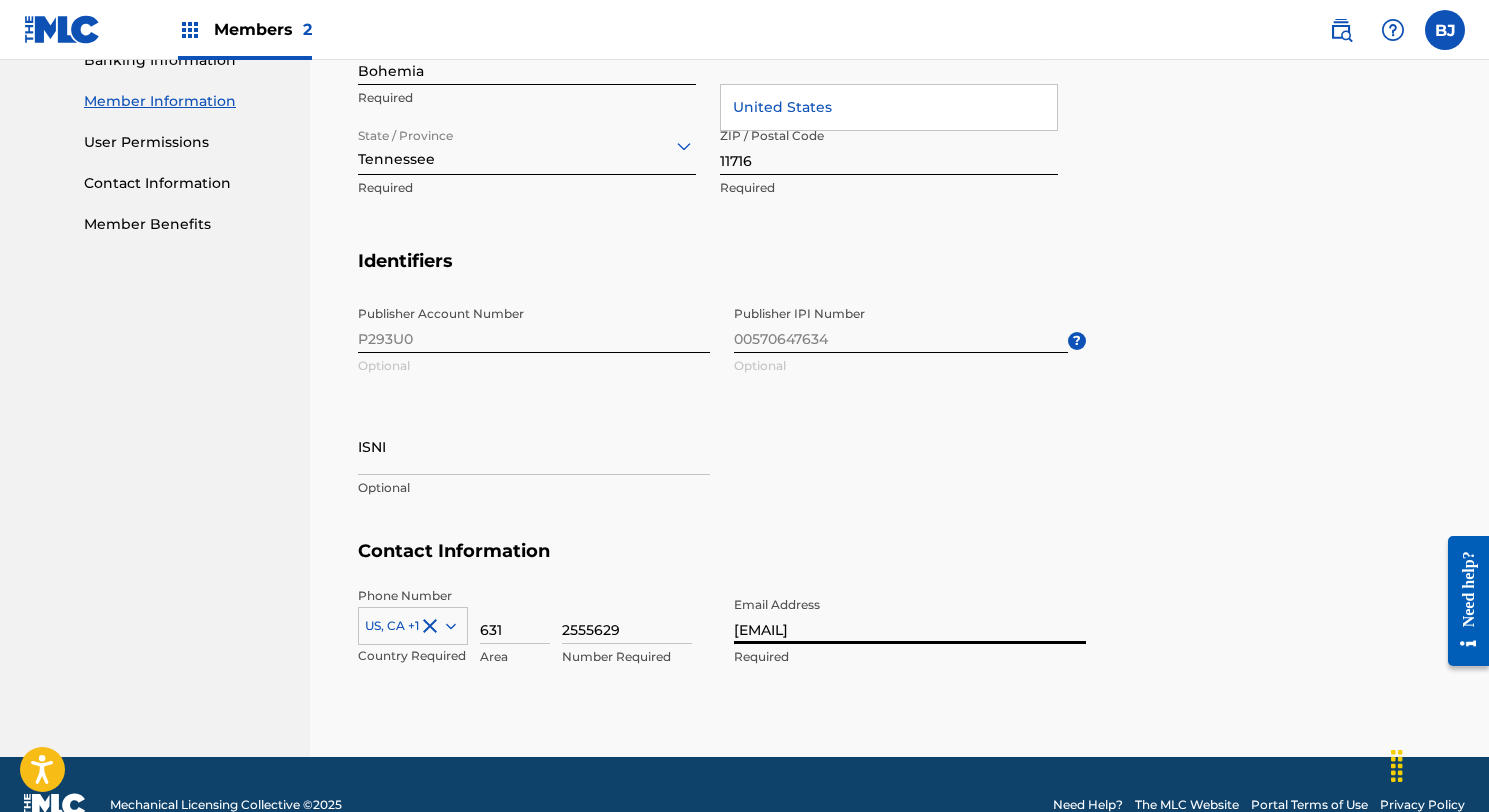 drag, startPoint x: 957, startPoint y: 633, endPoint x: 728, endPoint y: 634, distance: 229.00218 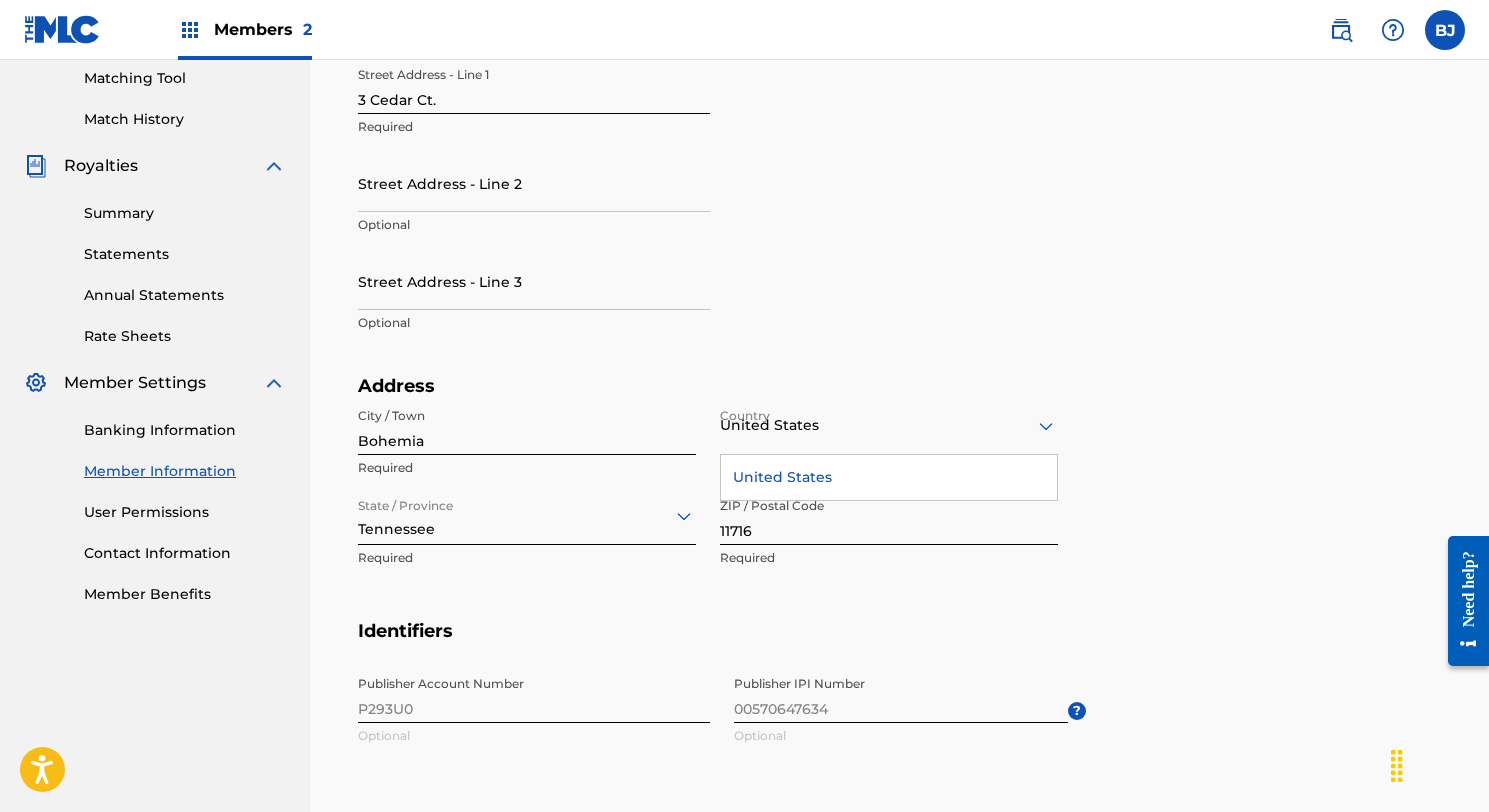 scroll, scrollTop: 524, scrollLeft: 0, axis: vertical 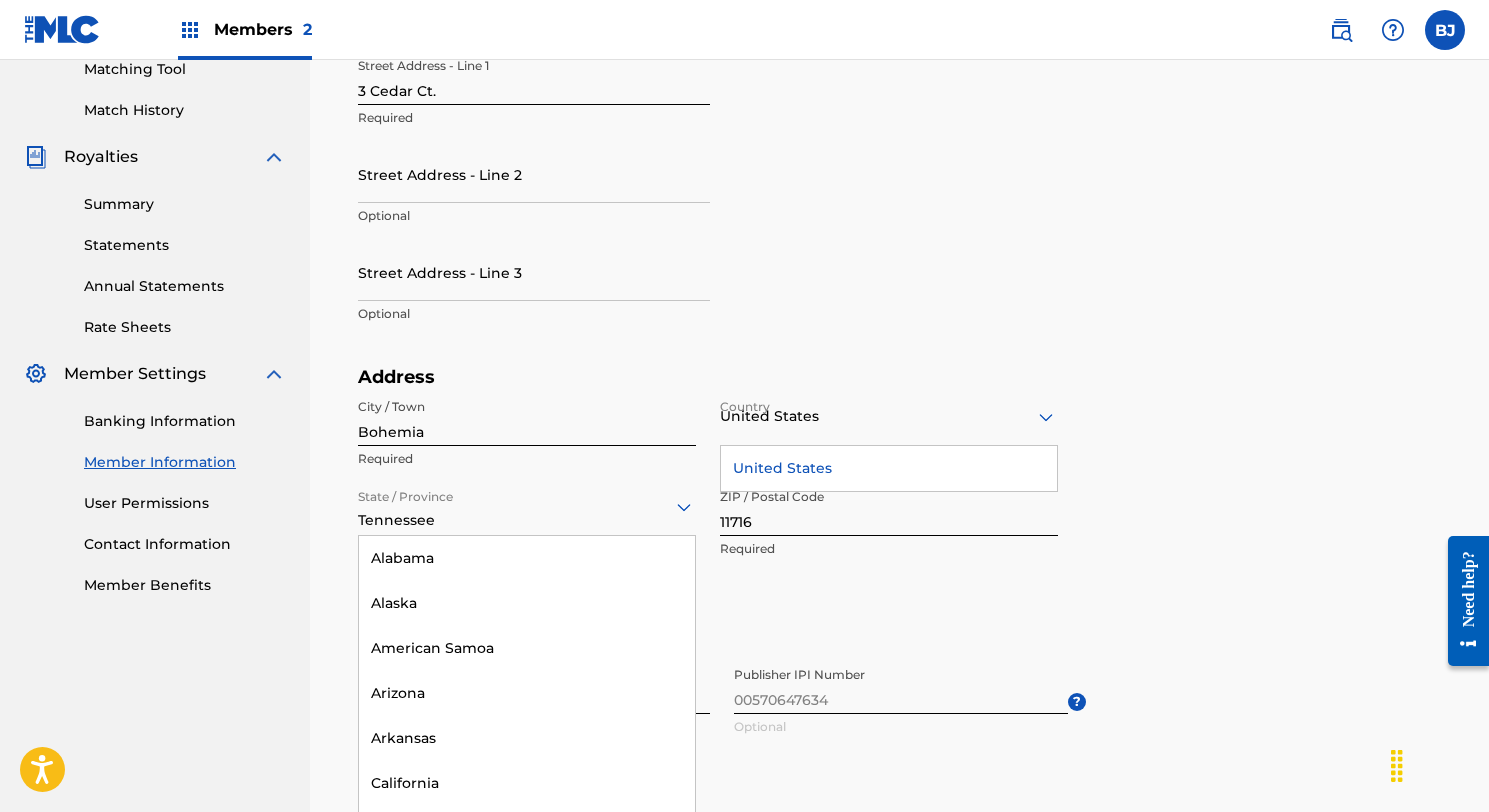 click on "Tennessee selected, 48 of 57. 57 results available. Use Up and Down to choose options, press Enter to select the currently focused option, press Escape to exit the menu, press Tab to select the option and exit the menu. Tennessee Alabama Alaska American Samoa Arizona Arkansas California Colorado Connecticut Delaware District of Columbia Florida Georgia Guam Hawaii Idaho Illinois Indiana Iowa Kansas Kentucky Louisiana Maine Maryland Massachusetts Michigan Minnesota Mississippi Missouri Montana Nebraska Nevada New Hampshire New Jersey New Mexico New York North Carolina North Dakota Northern Mariana Islands Ohio Oklahoma Oregon Pennsylvania Puerto Rico Puerto Rico Rhode Island South Carolina South Dakota Tennessee Texas Utah Vermont Virgin Islands, U.S. Virginia Washington West Virginia Wisconsin Wyoming" at bounding box center [527, 507] 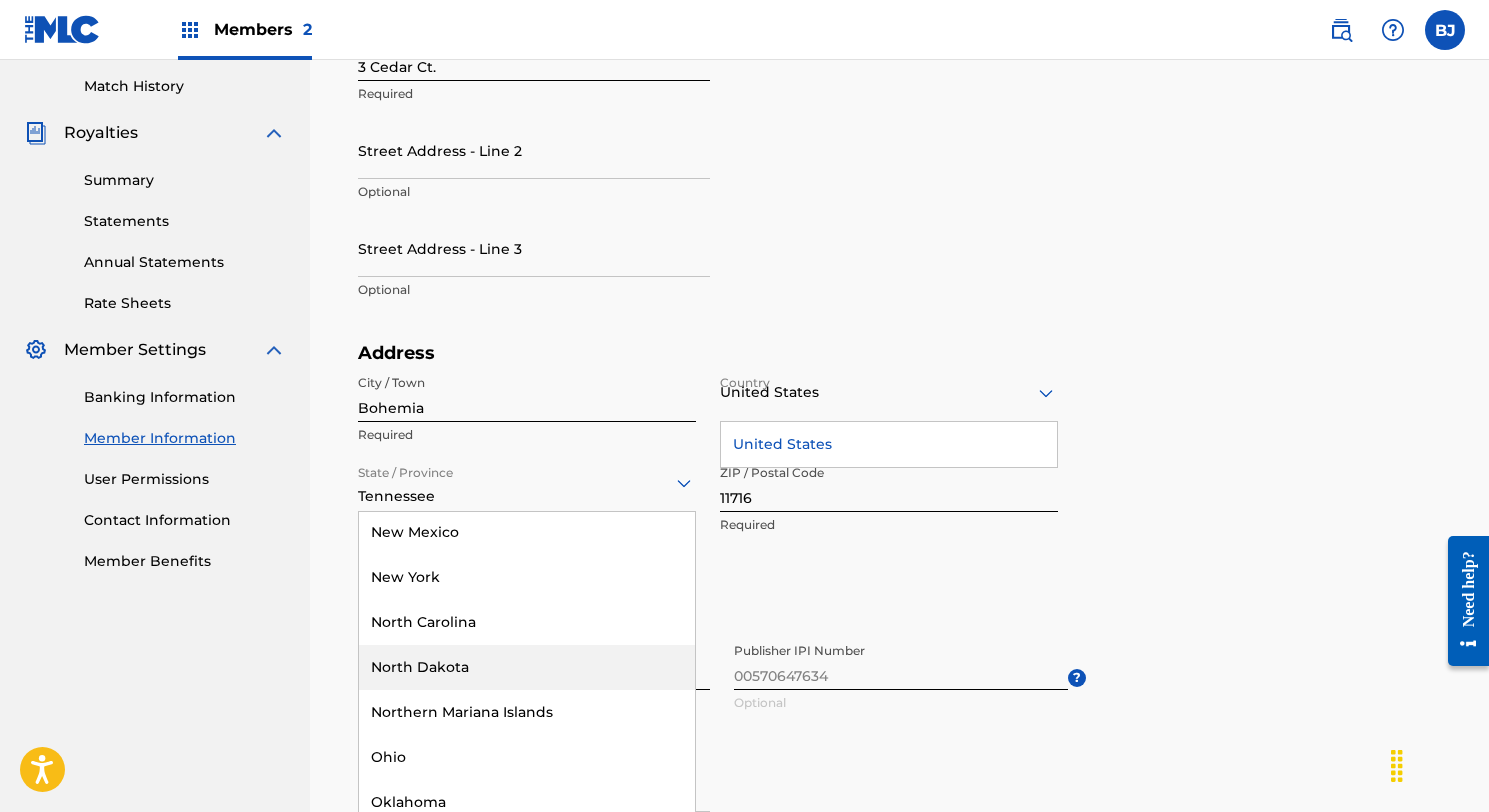 scroll, scrollTop: 1460, scrollLeft: 0, axis: vertical 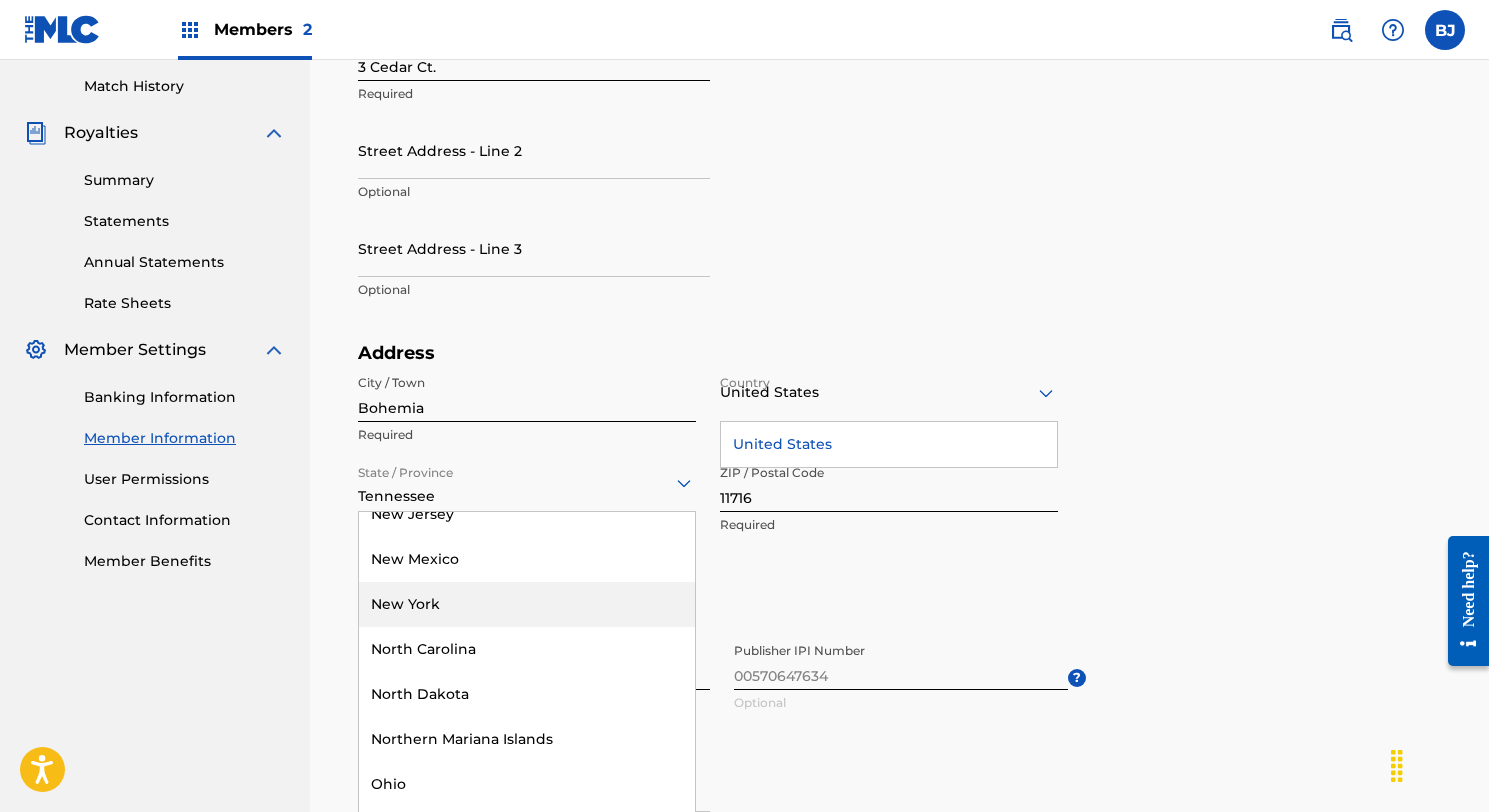 click on "New York" at bounding box center (527, 604) 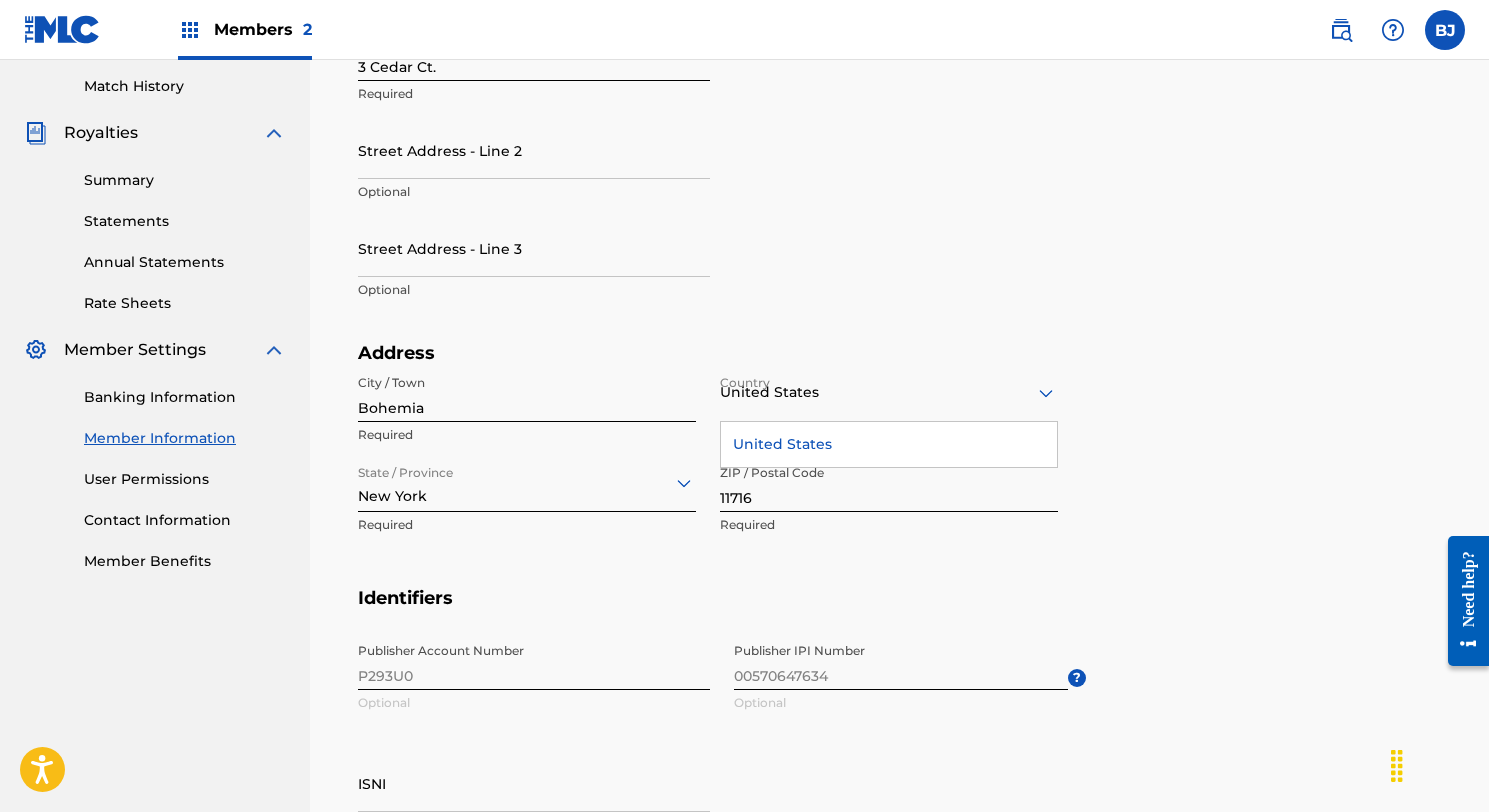 click on "Mailing Address Street Address - Line 1 3 Cedar Ct. Required Street Address - Line 2 Optional Street Address - Line 3 Optional" at bounding box center [899, 160] 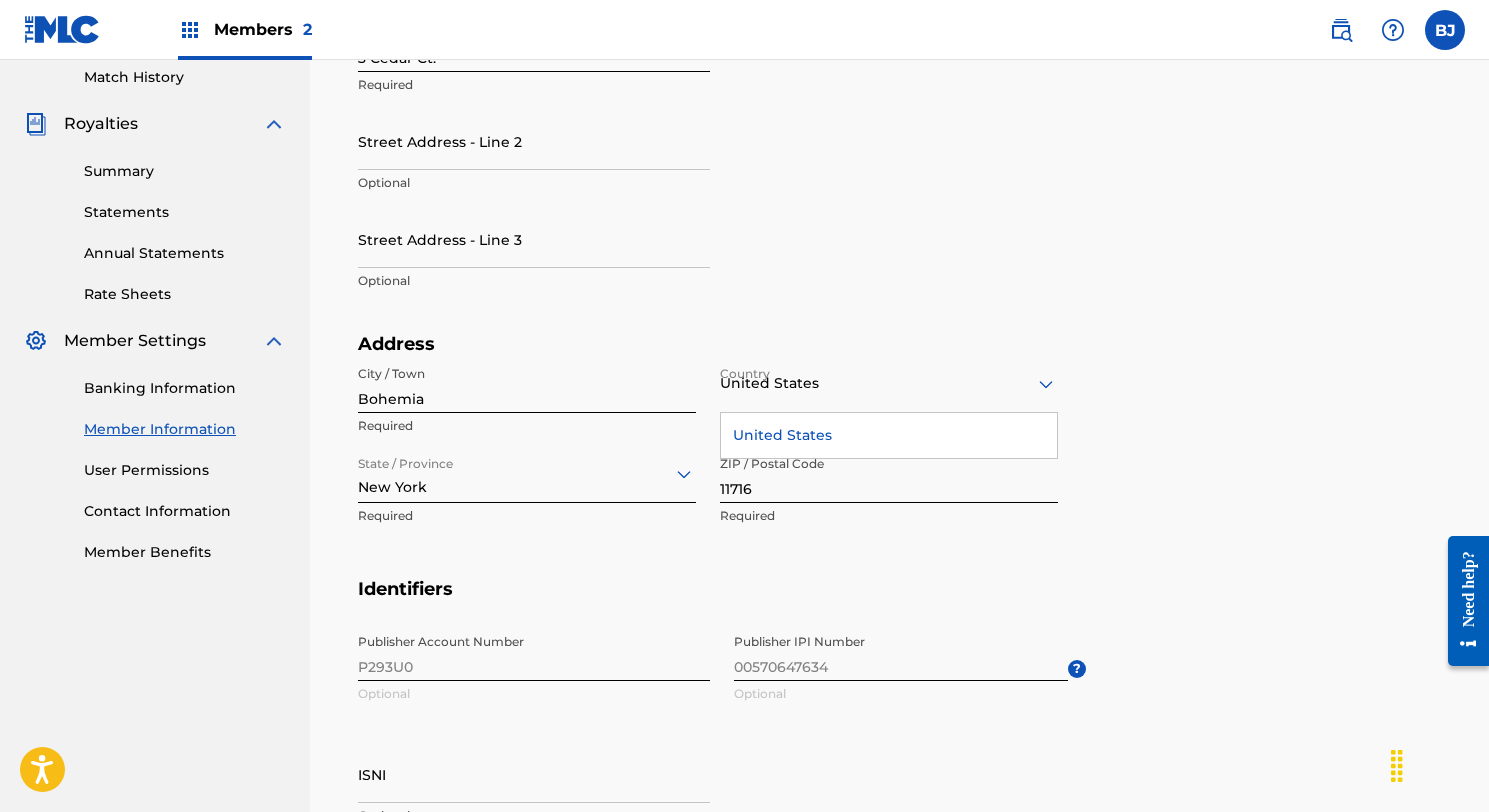 scroll, scrollTop: 576, scrollLeft: 0, axis: vertical 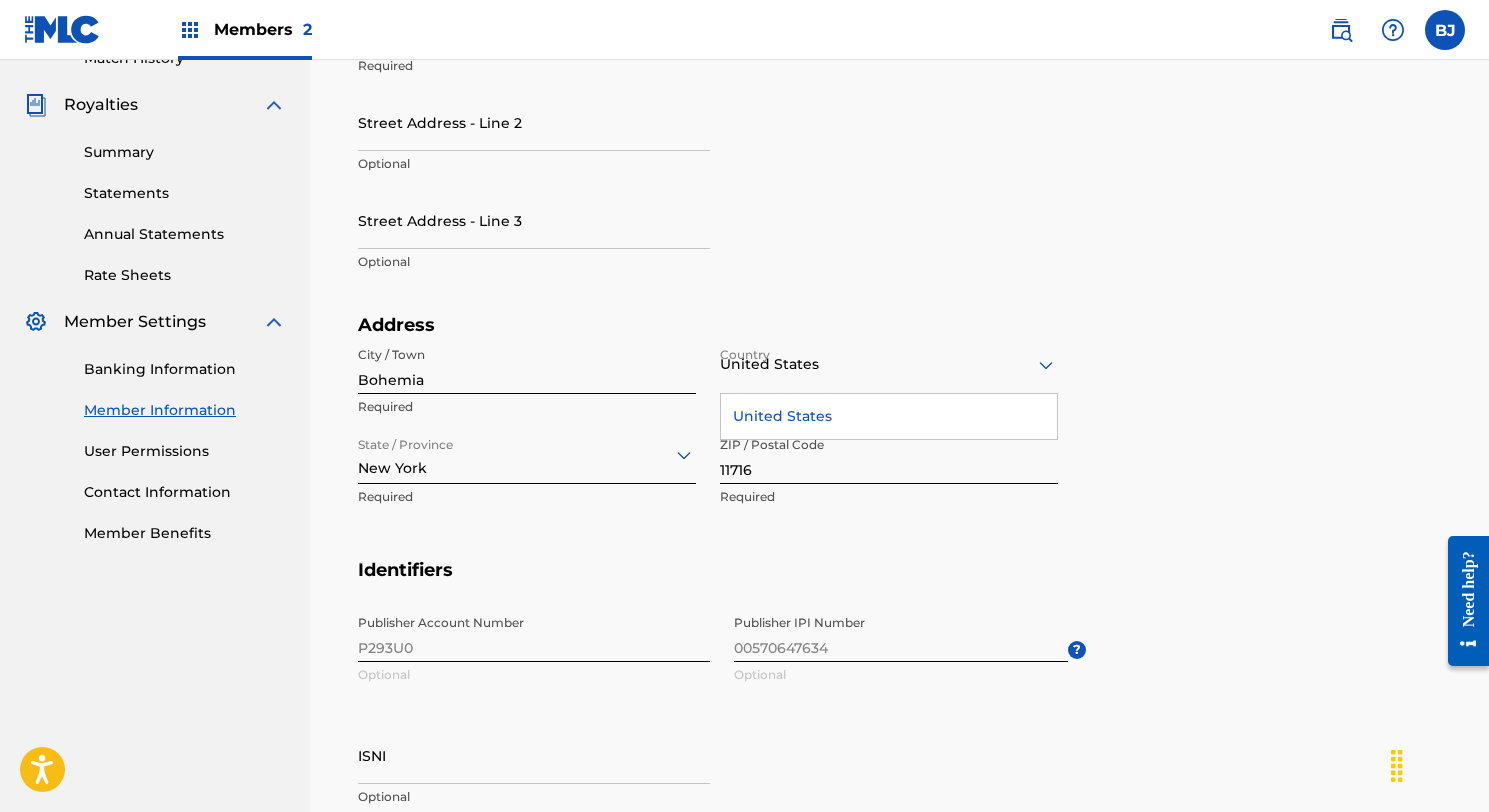 click on "United States" at bounding box center (889, 416) 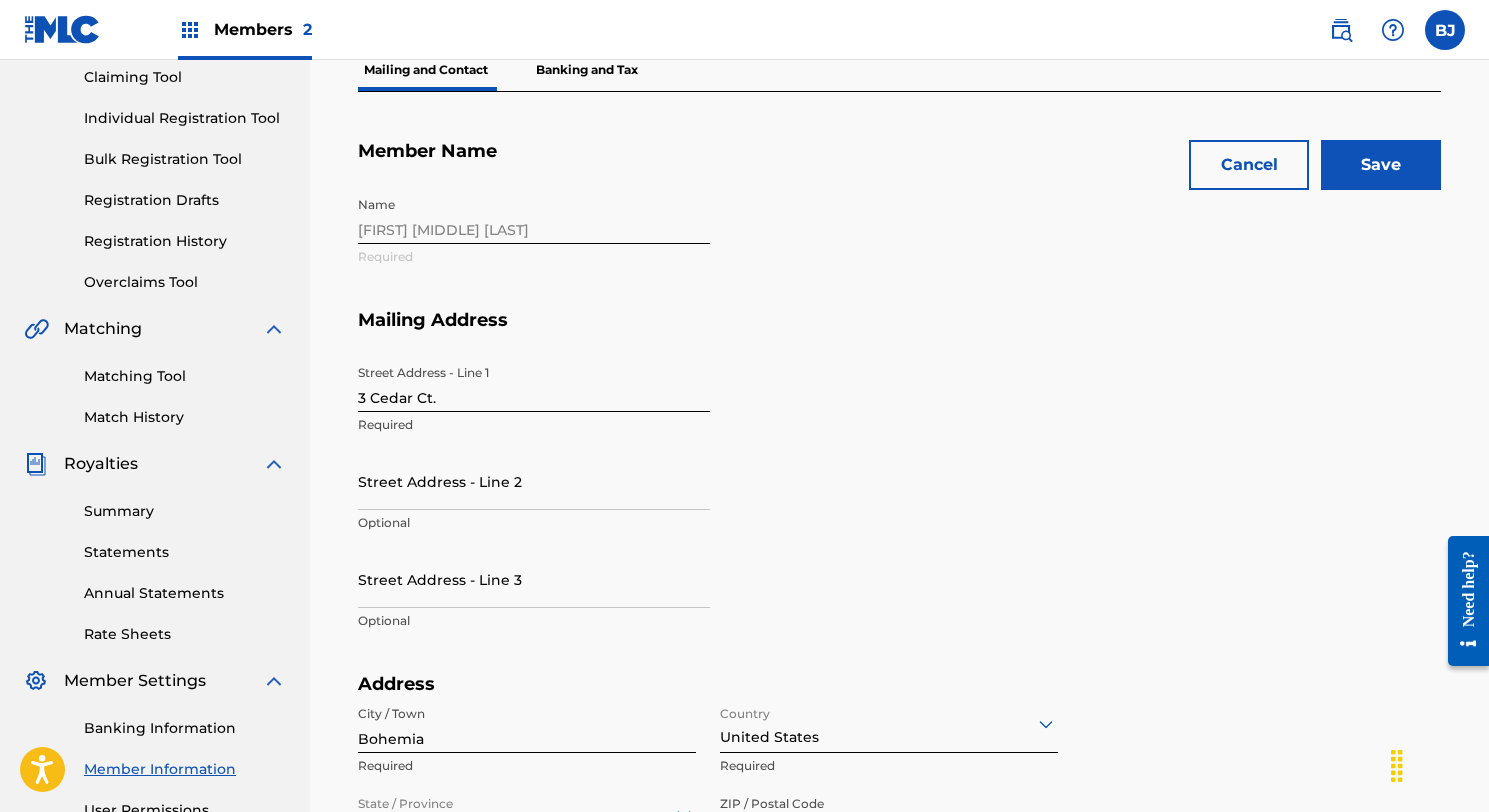 scroll, scrollTop: 158, scrollLeft: 0, axis: vertical 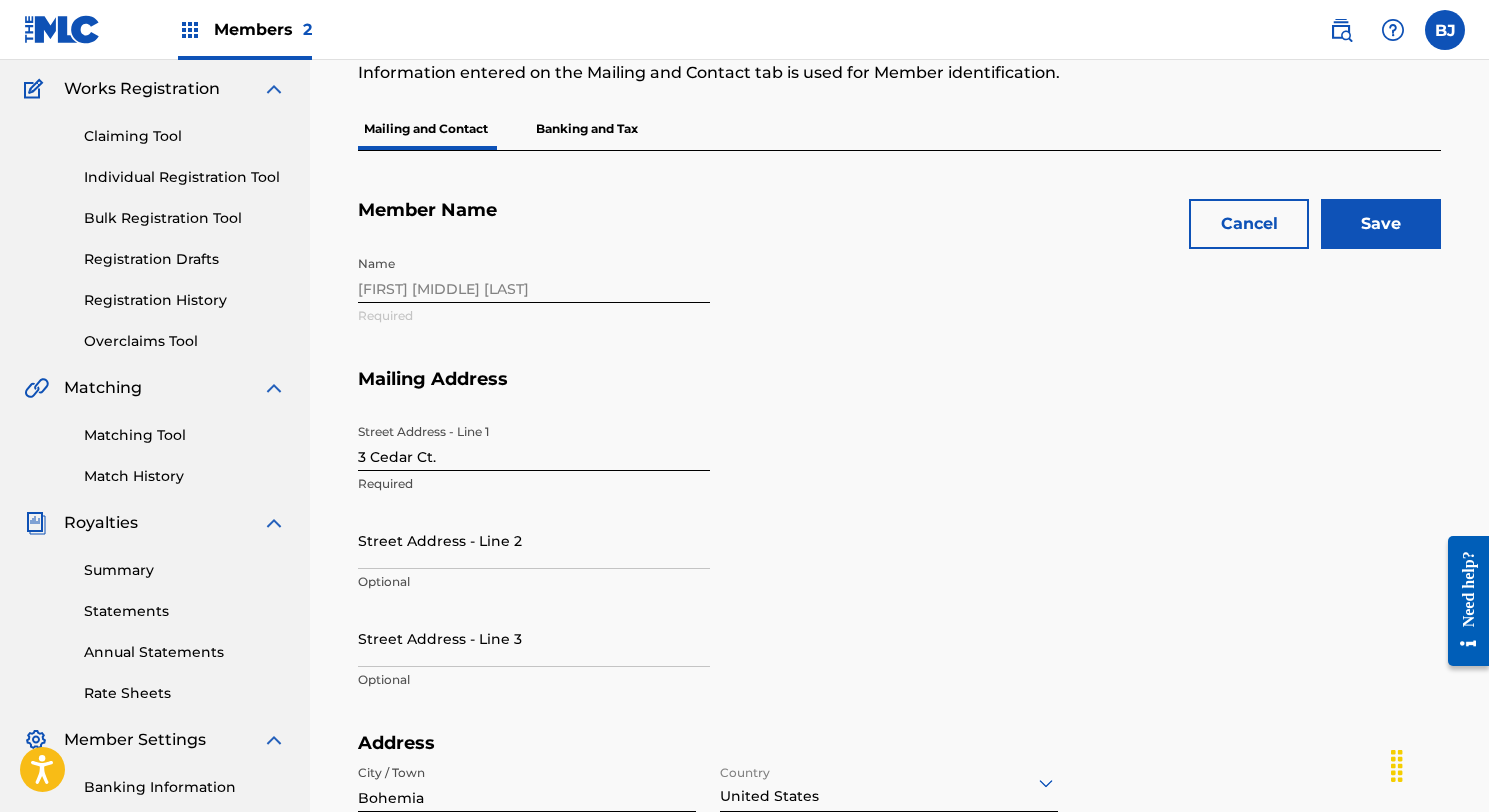 click on "Save" at bounding box center (1381, 224) 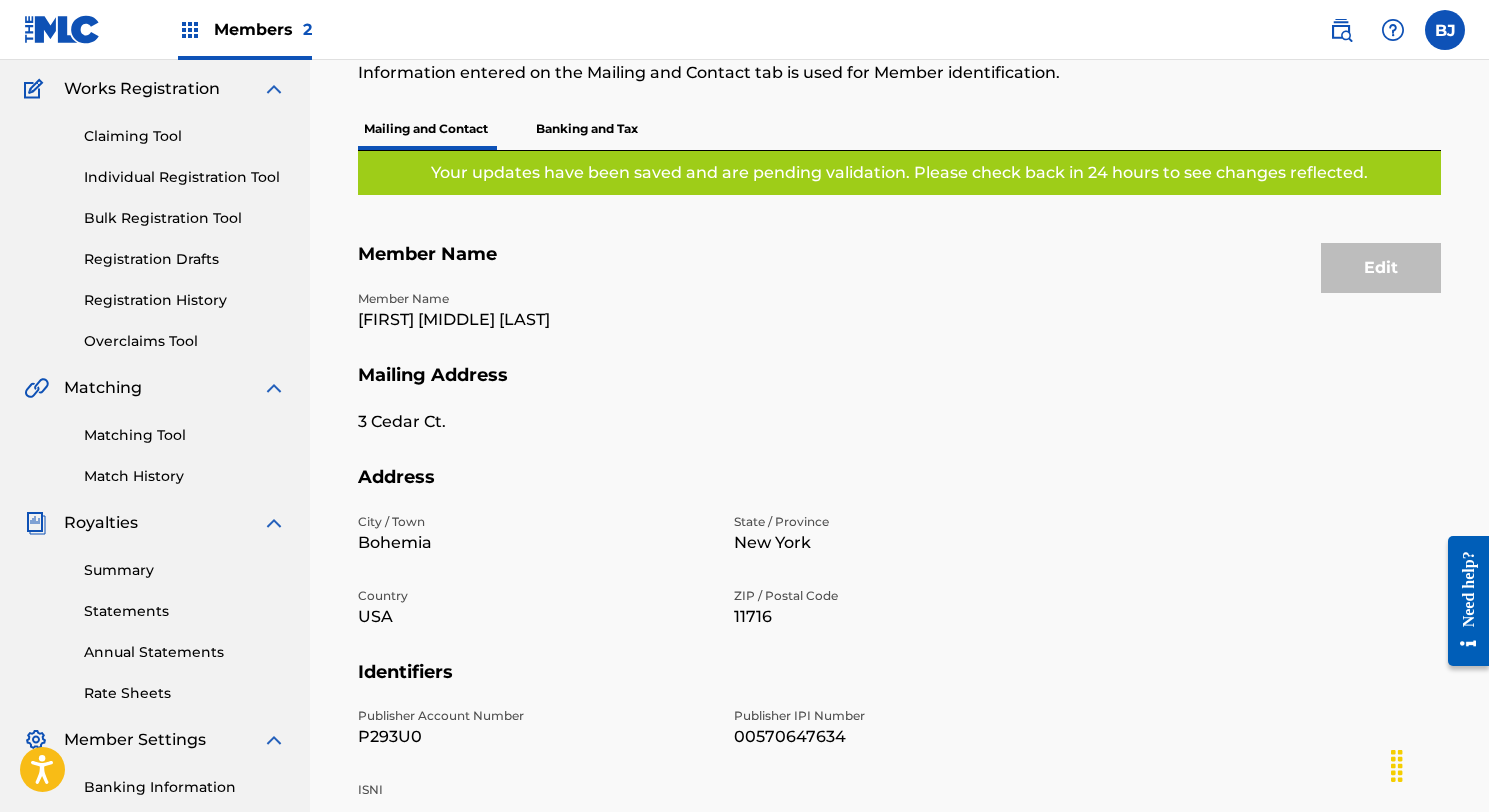 click at bounding box center [0, 654] 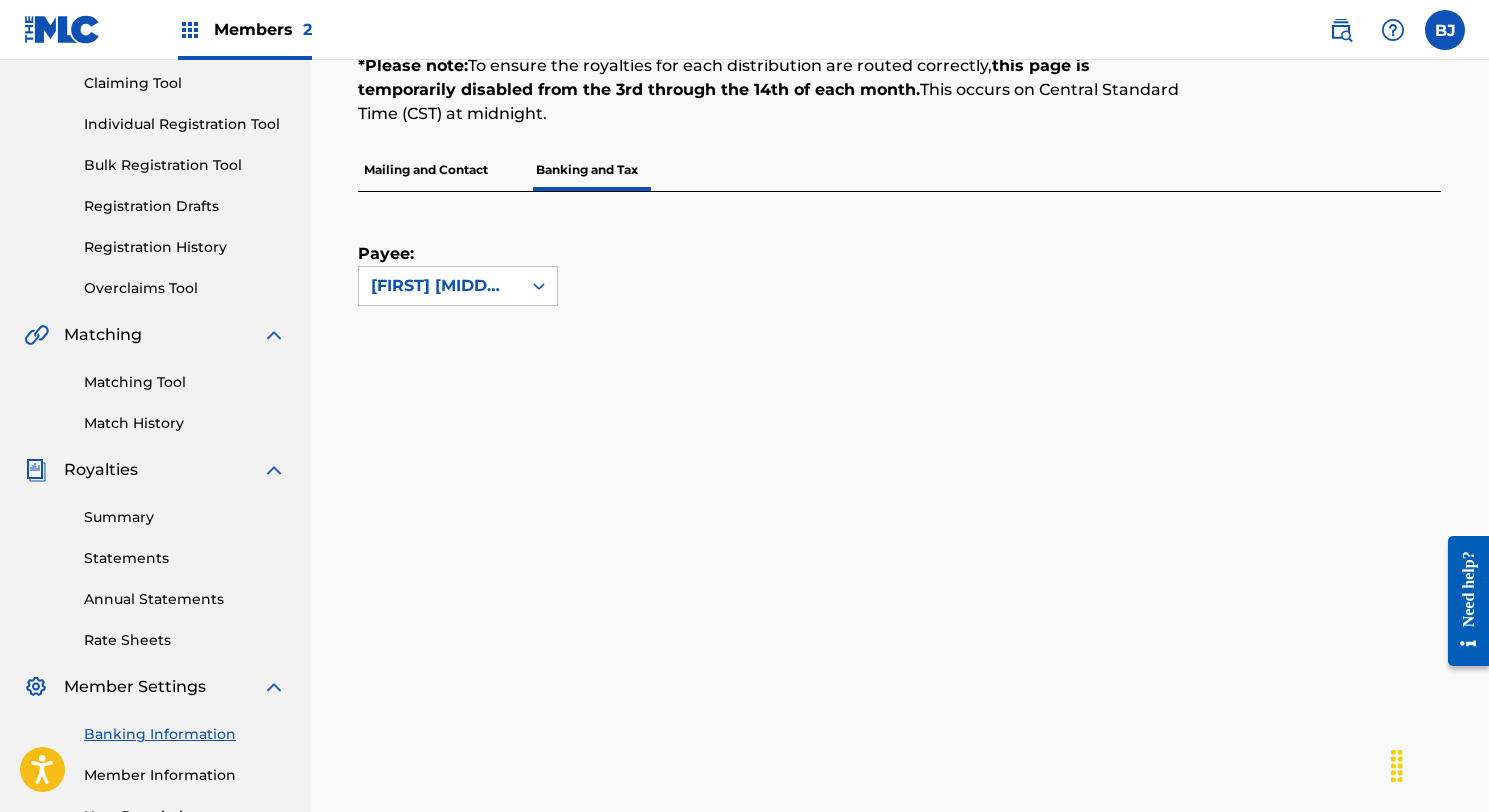 scroll, scrollTop: 225, scrollLeft: 0, axis: vertical 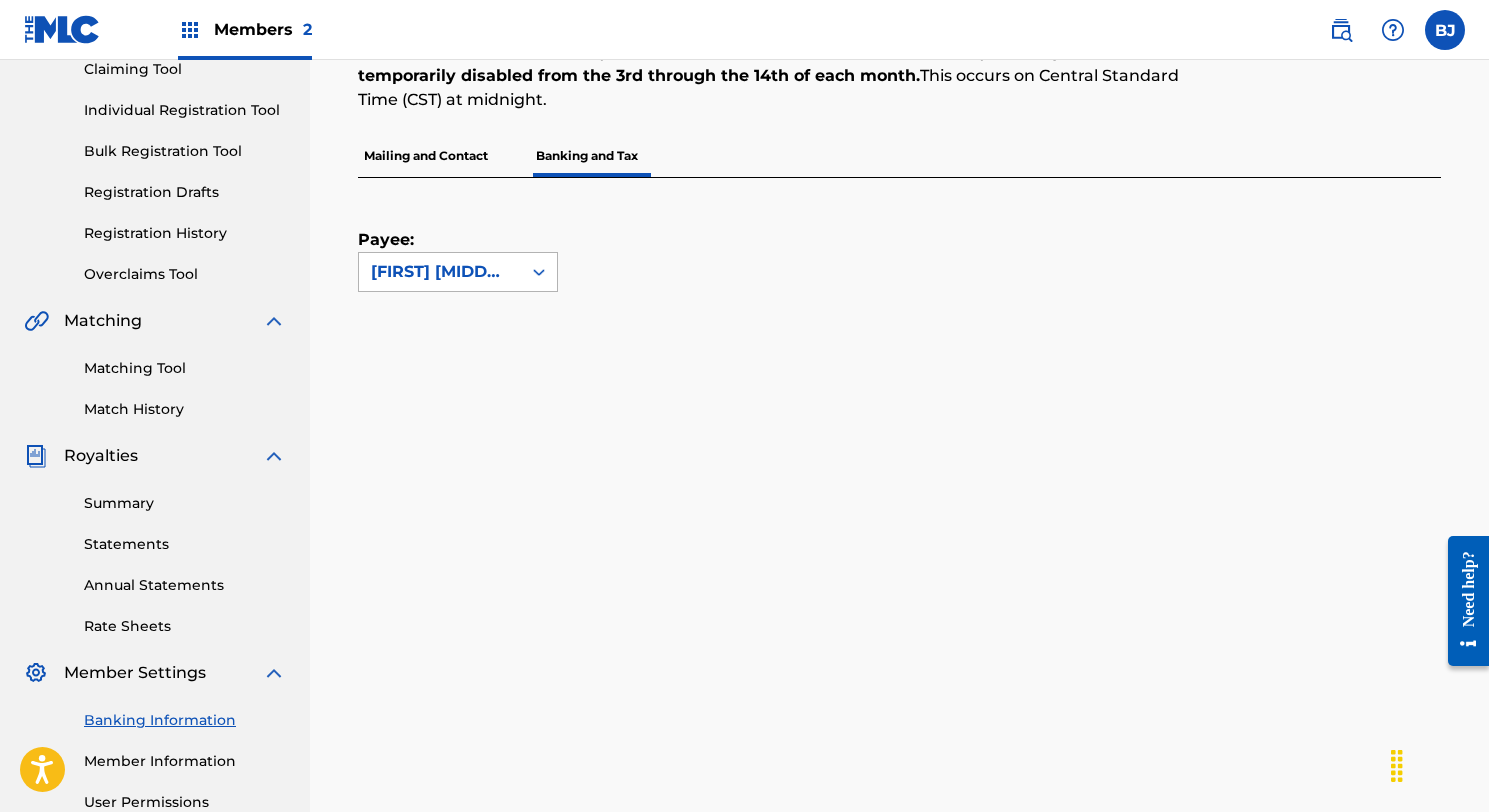 click 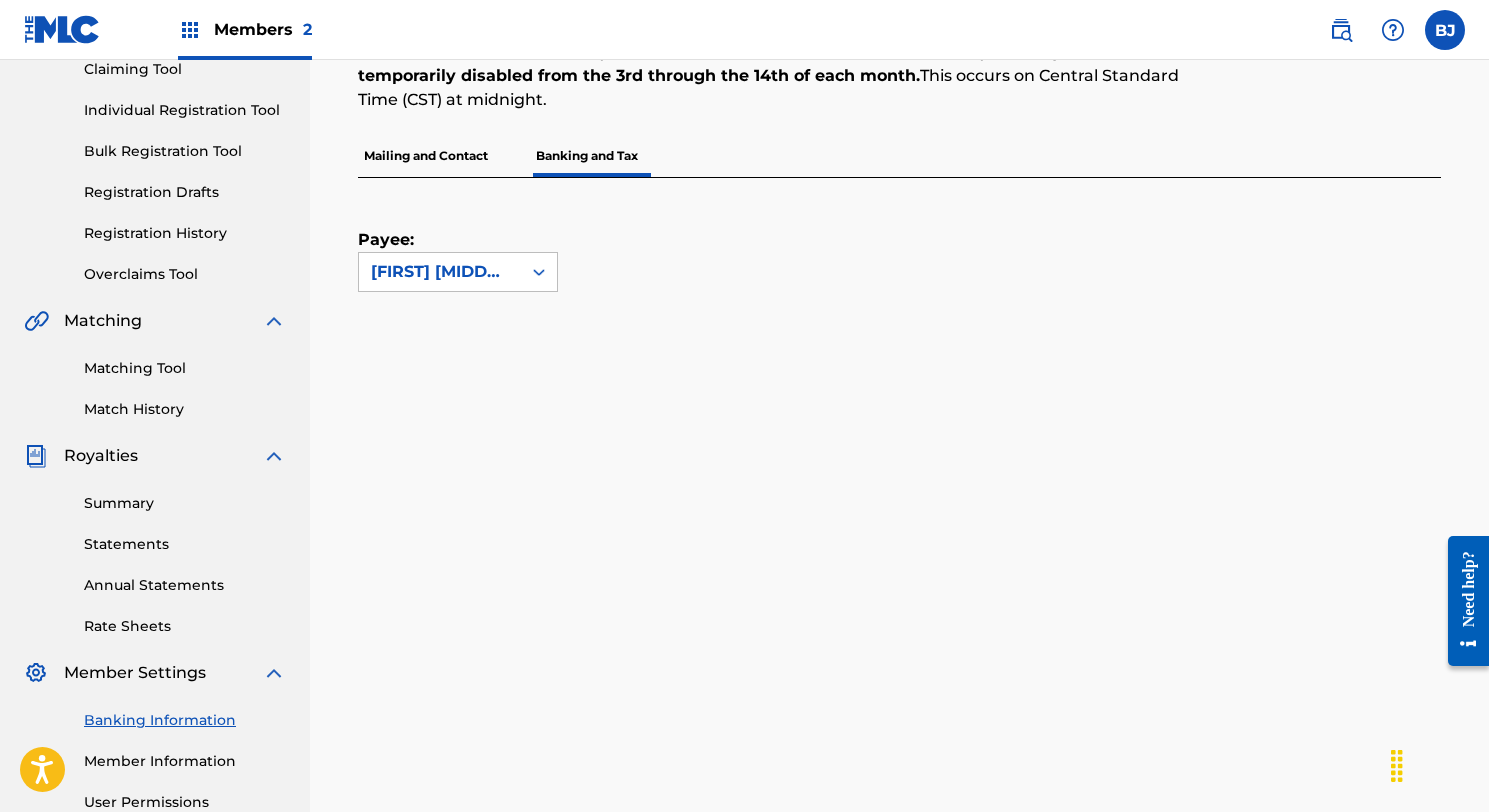 click on "Payee: [FIRST] [MIDDLE] [LAST]" at bounding box center (875, 235) 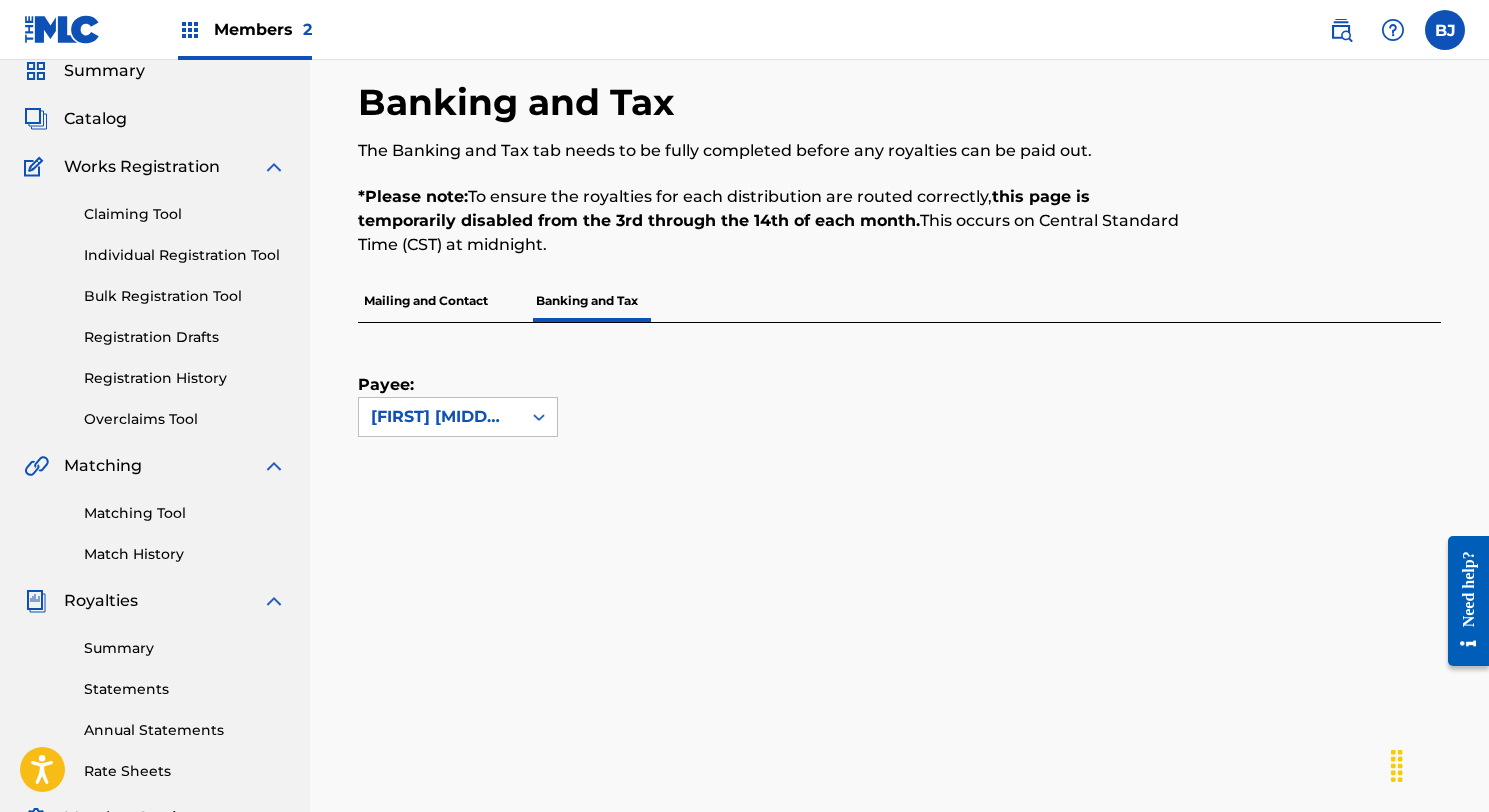 scroll, scrollTop: 75, scrollLeft: 0, axis: vertical 